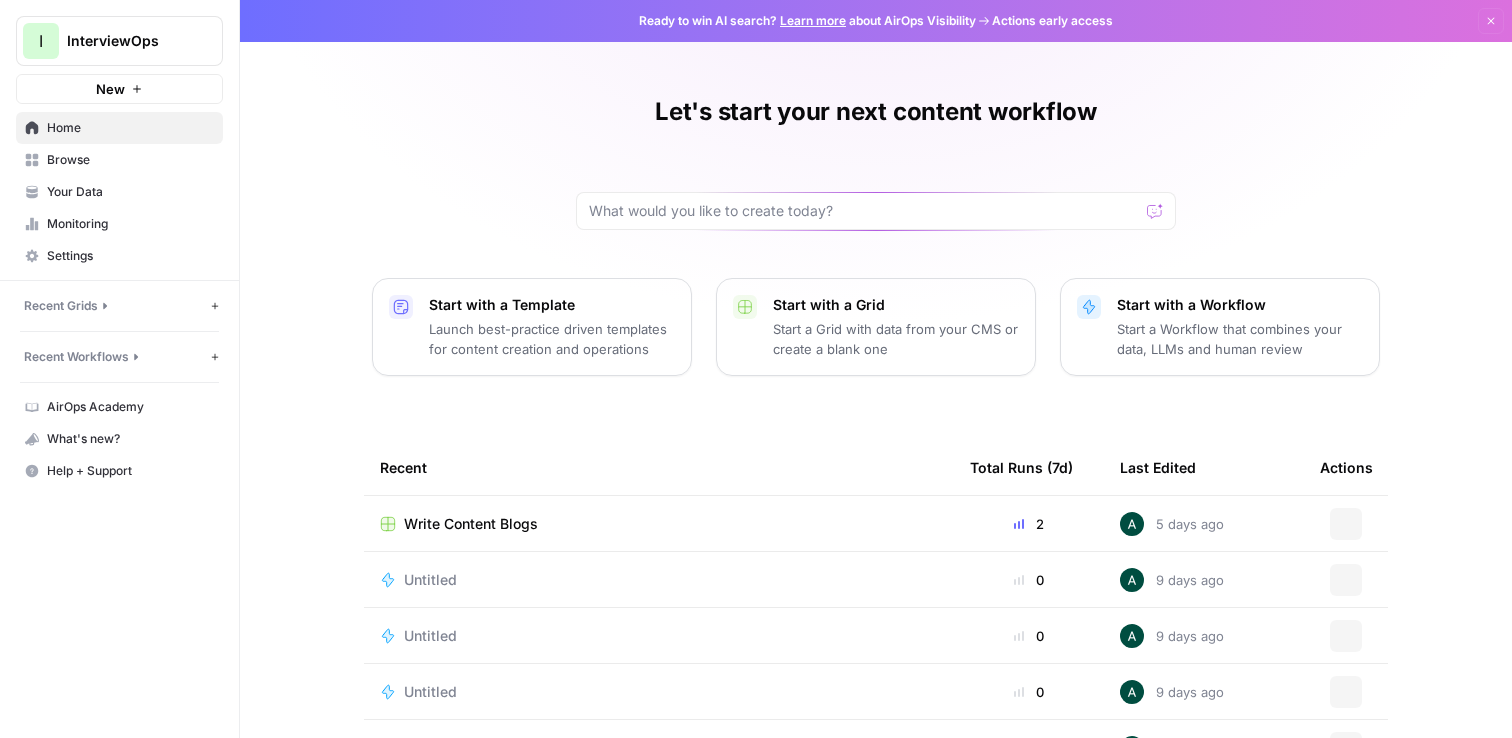 scroll, scrollTop: 0, scrollLeft: 0, axis: both 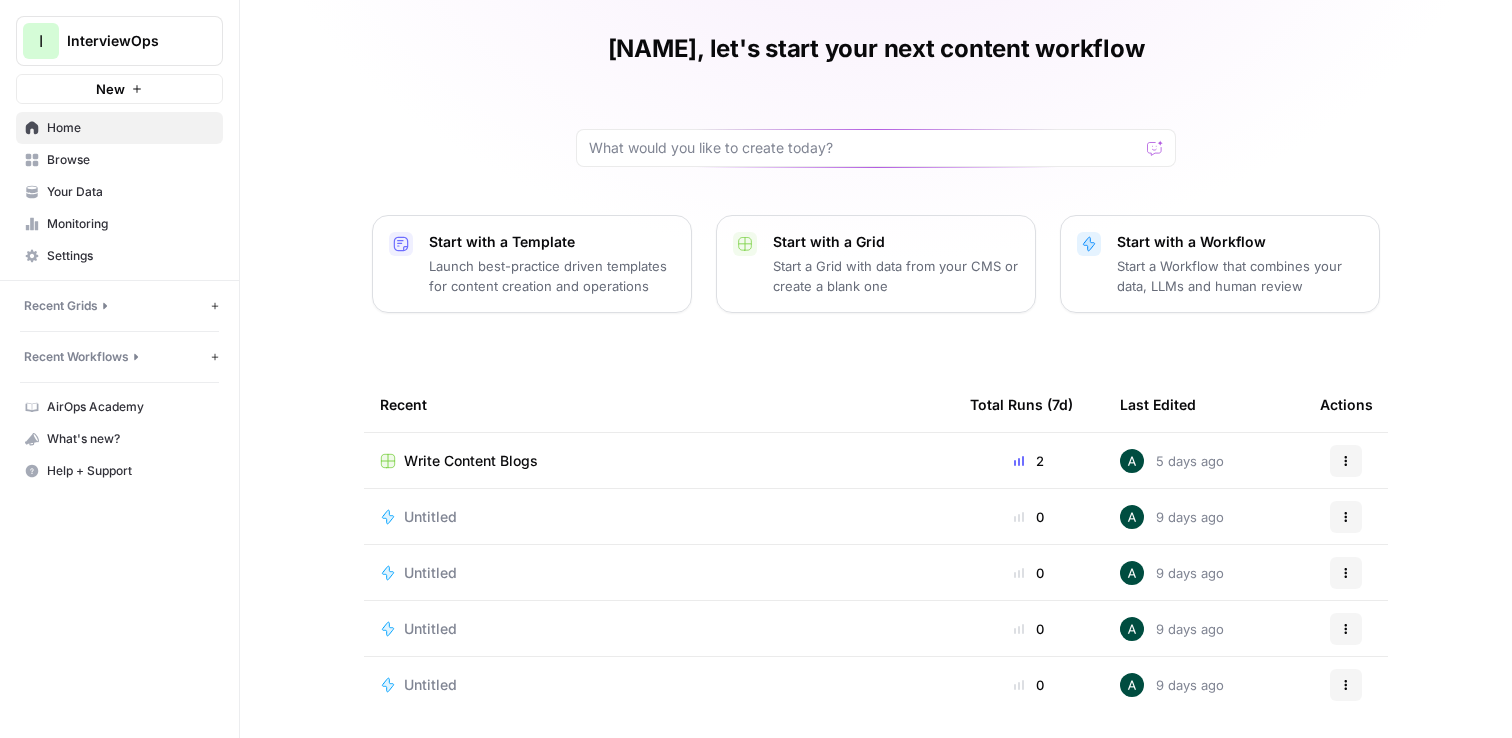 click on "Your Data" at bounding box center (130, 192) 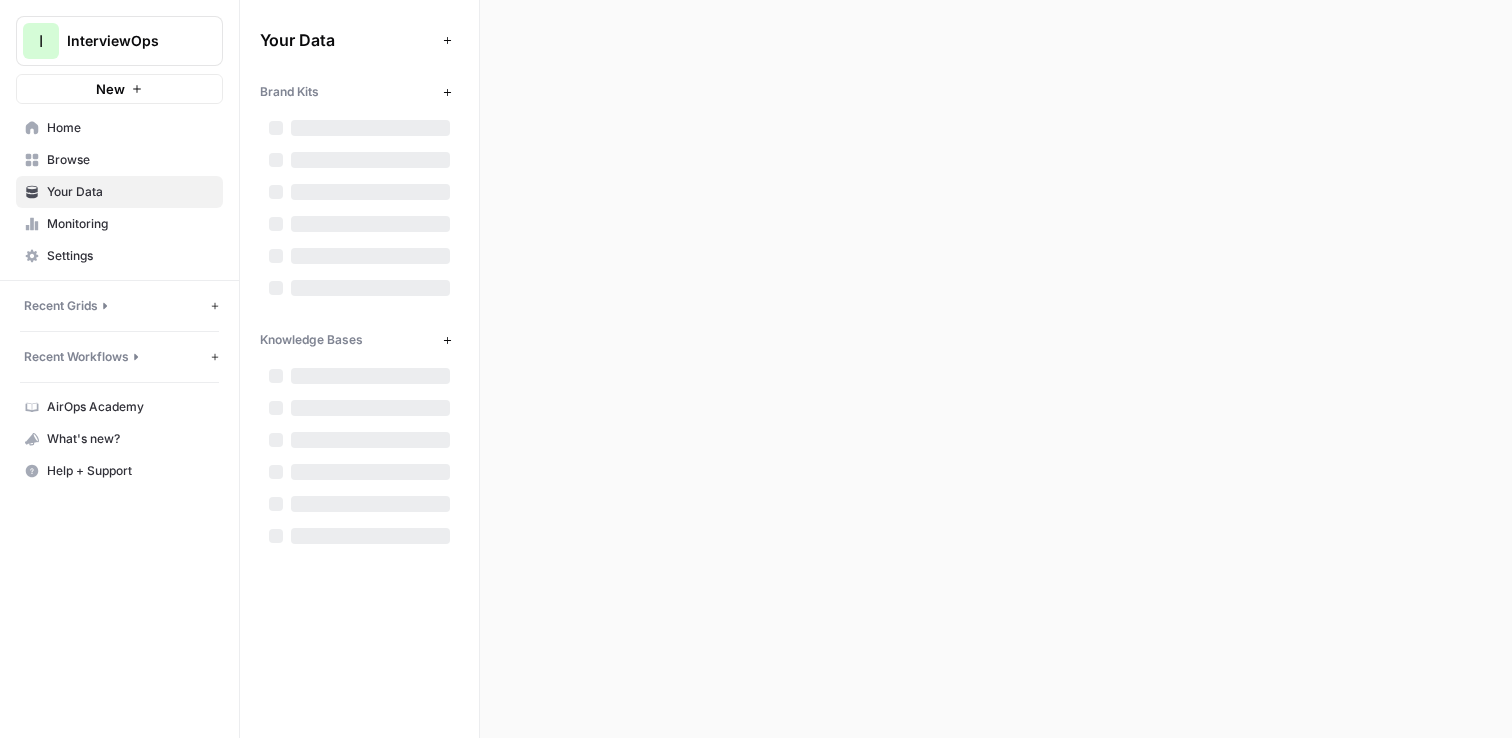 scroll, scrollTop: 0, scrollLeft: 0, axis: both 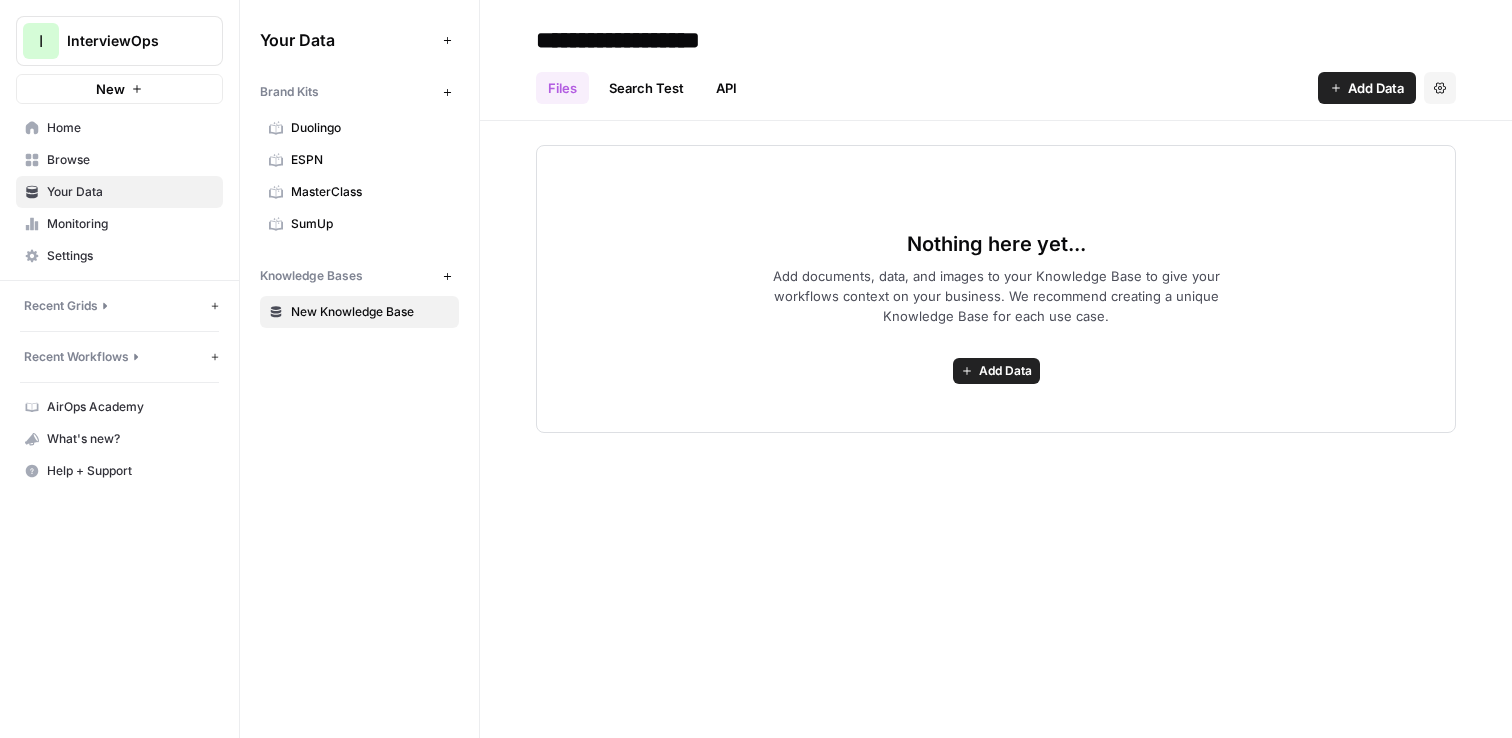click on "Duolingo" at bounding box center (370, 128) 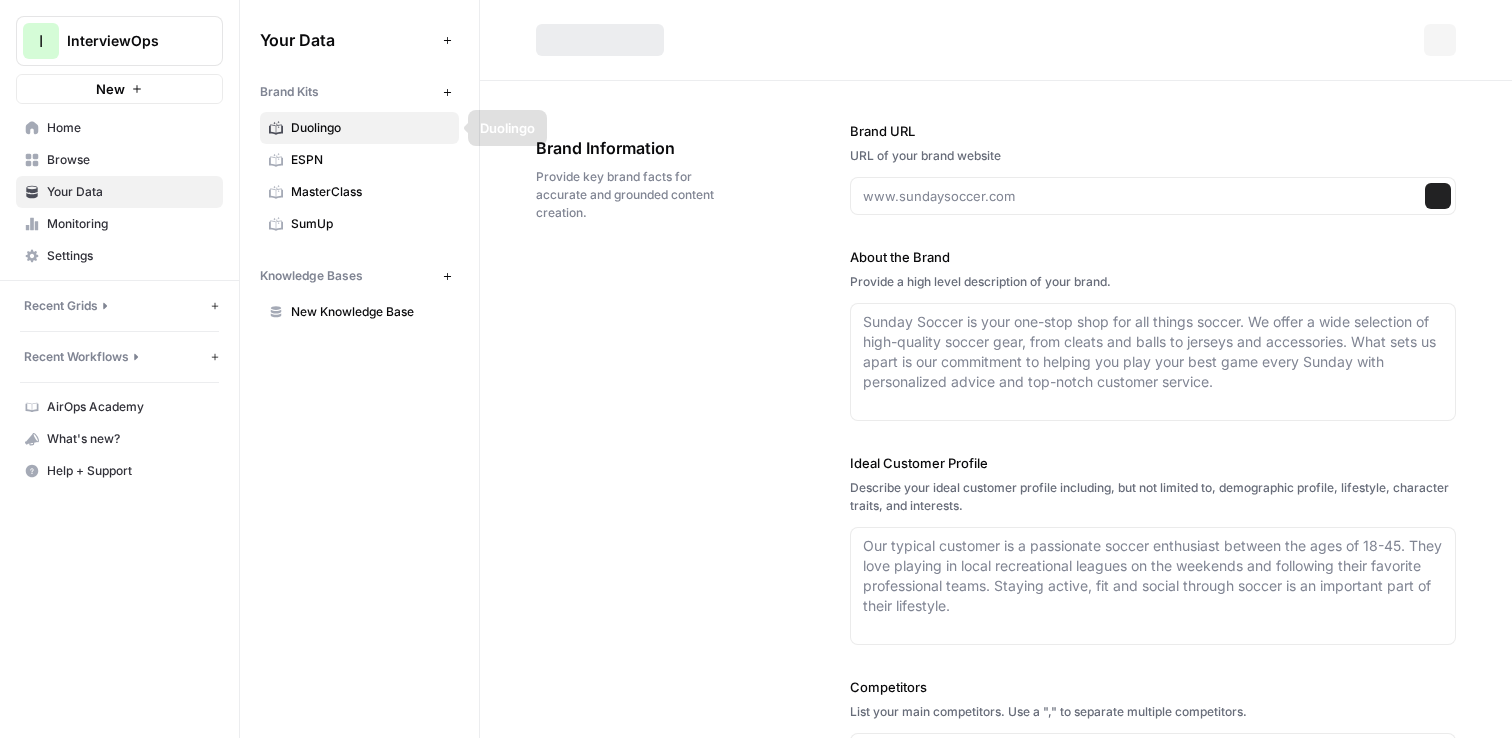 type on "duolingo.com" 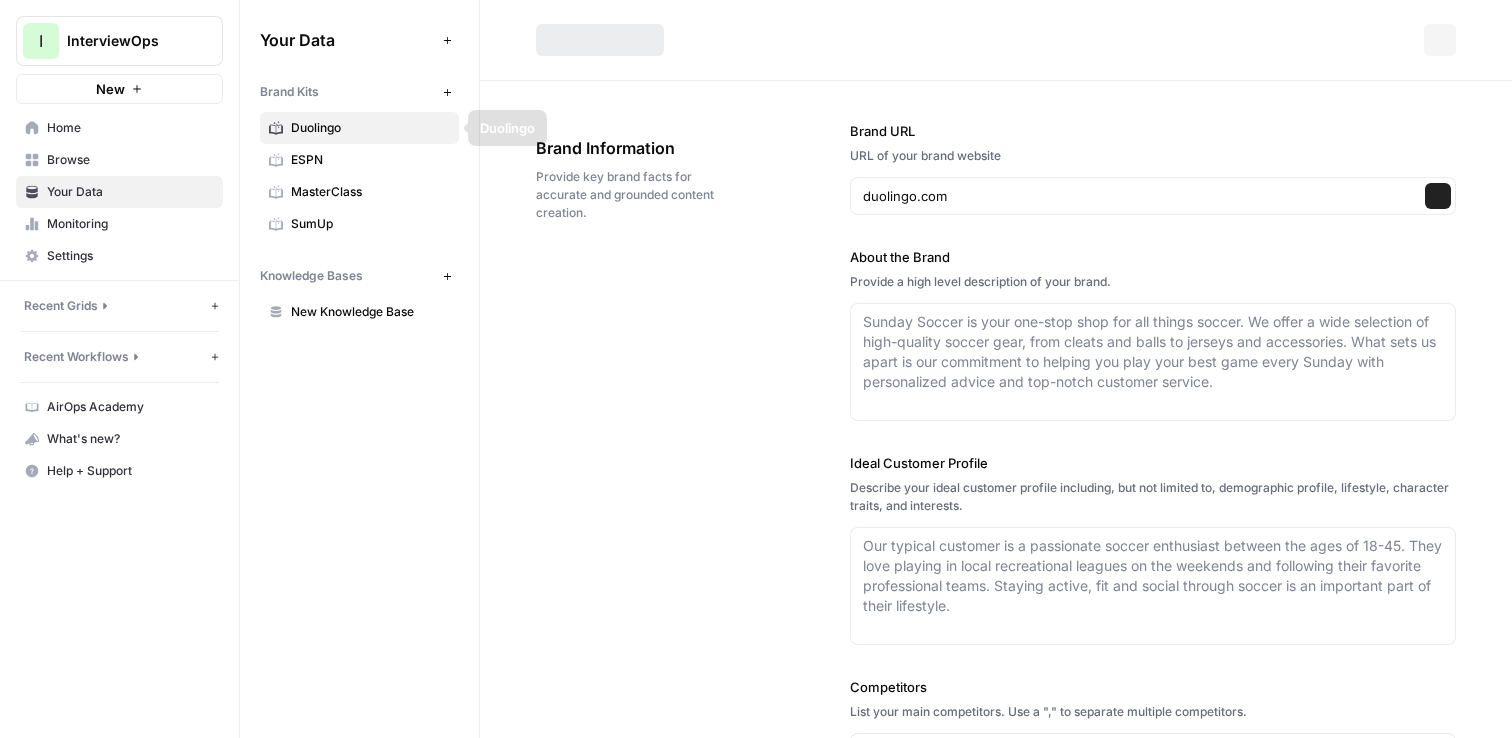 type on "Duolingo is a leading language learning platform dedicated to developing the best education in the world and making it universally accessible. It offers a free, engaging, and personalized language learning experience through innovative technology and gamified lessons. The platform supports learners globally, breaking down language barriers to foster communication and cultural understanding. Duolingo continuously evolves its teaching methods to ensure high-quality education is available to anyone with an internet connection, regardless of socioeconomic status." 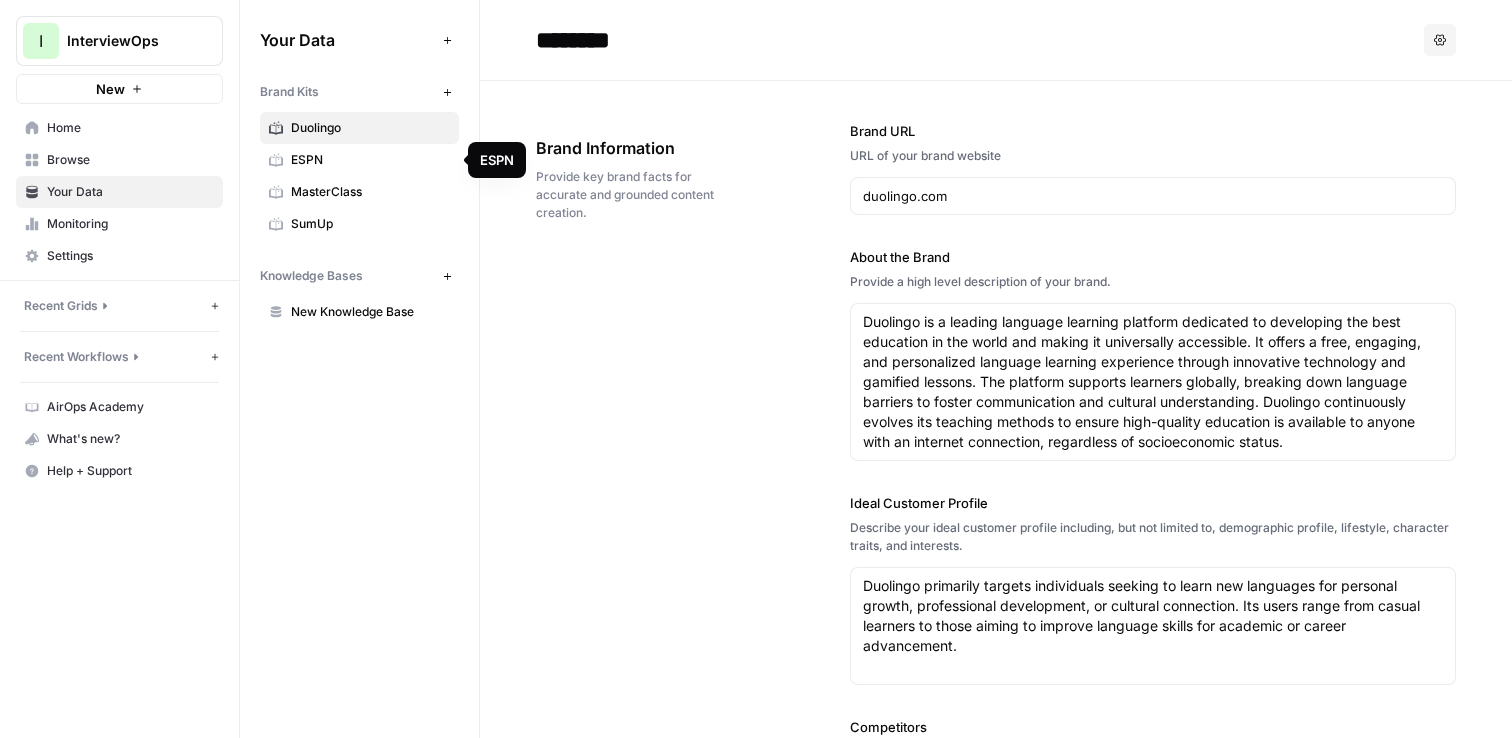 click on "MasterClass" at bounding box center [370, 192] 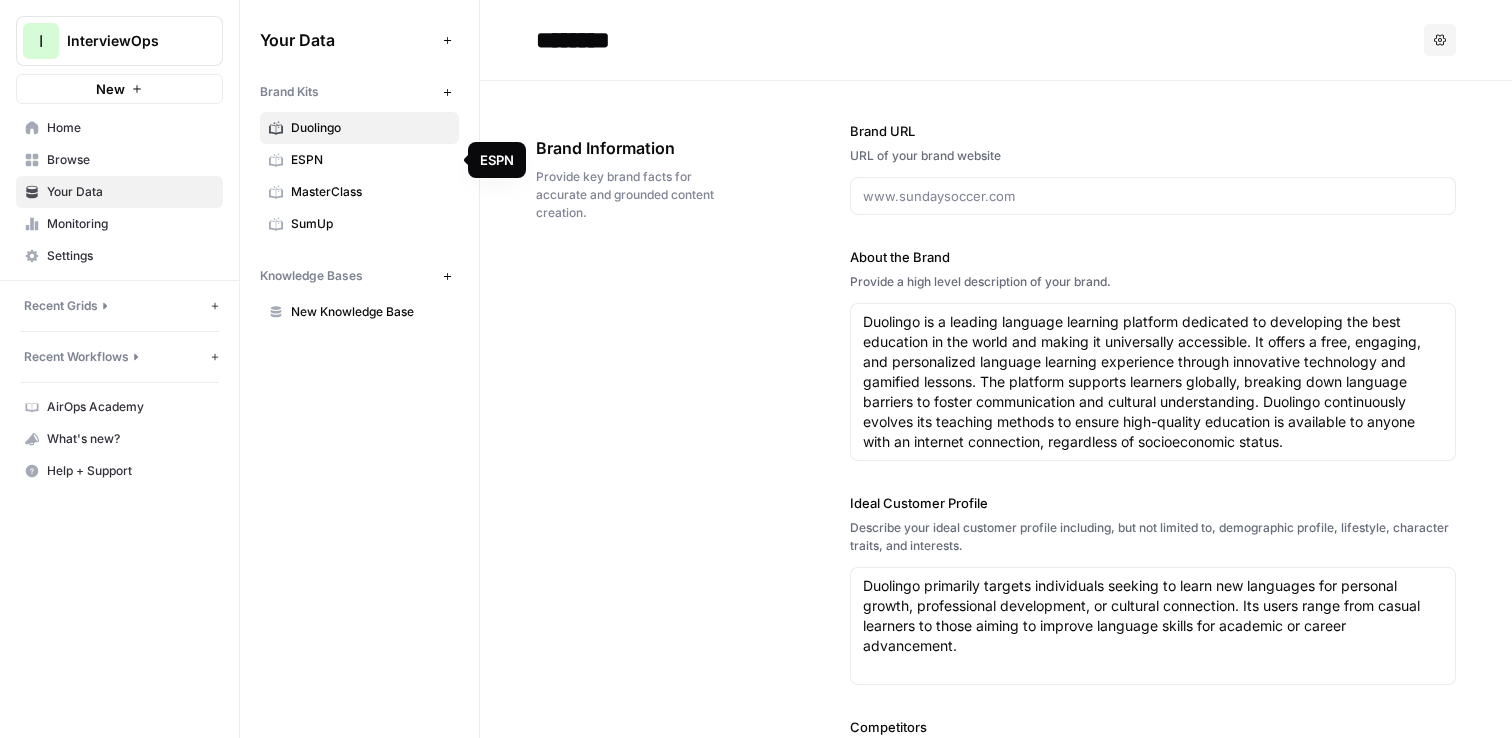 type 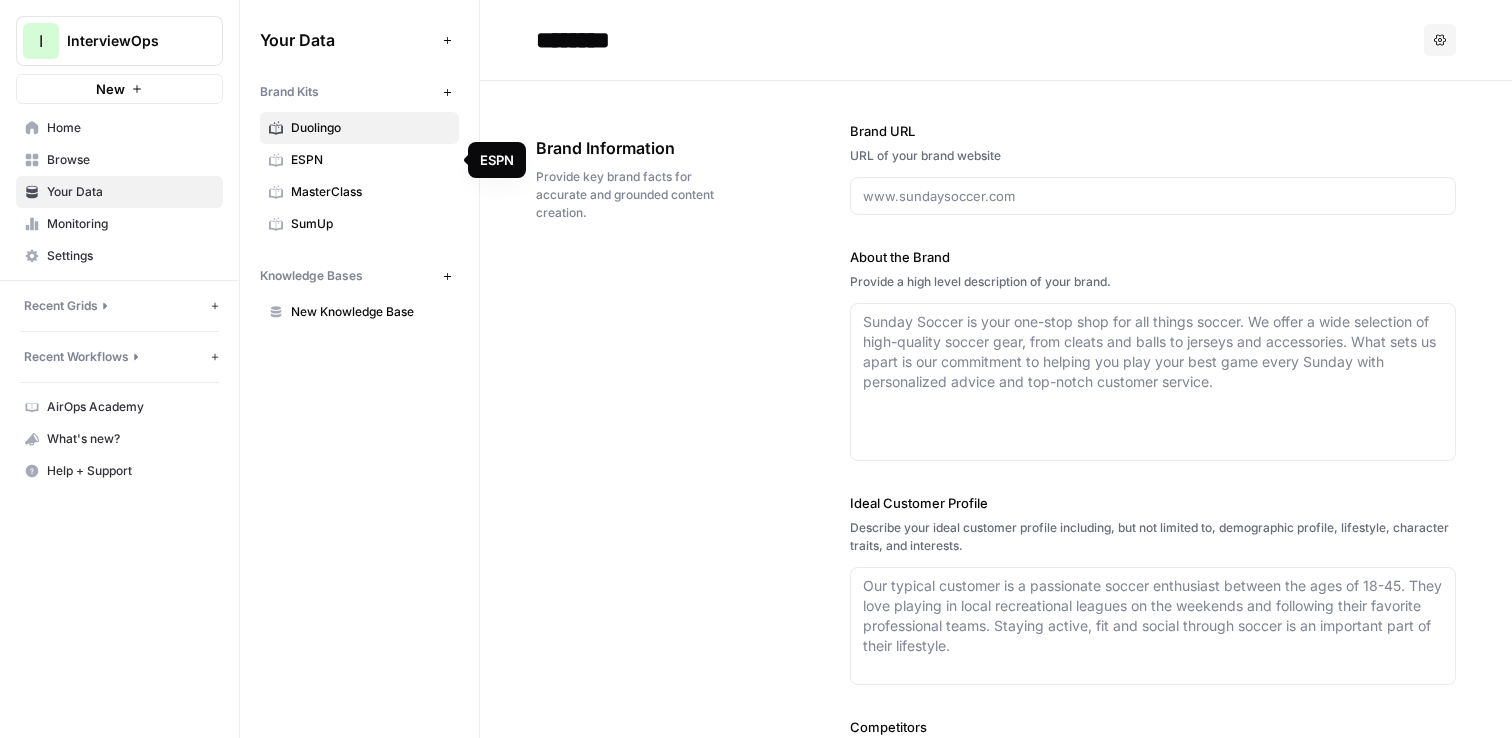 type on "masterclass.com" 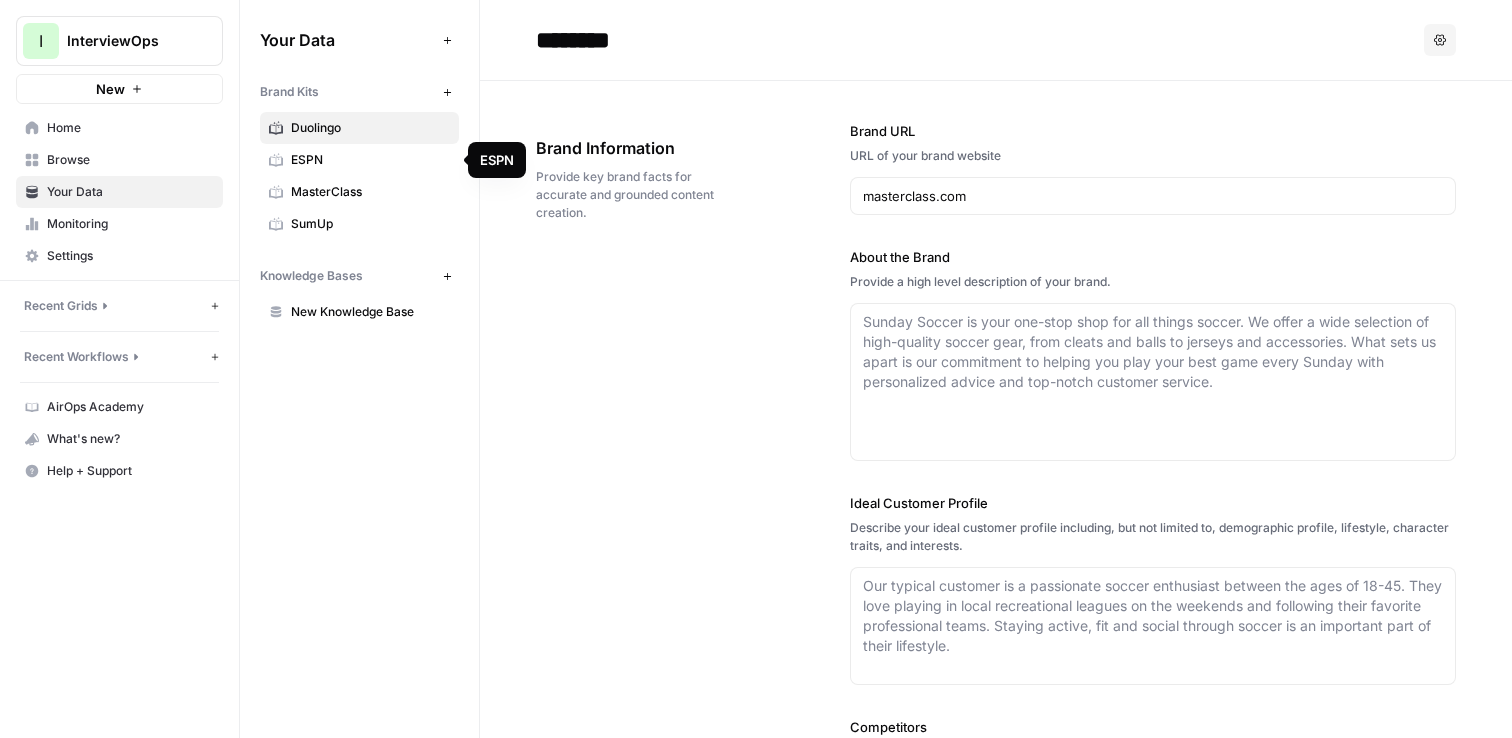 type on "MasterClass offers online classes taught by renowned experts across various fields, providing users with unlimited access to thousands of bite-sized lessons. The platform focuses on delivering high-quality educational content that empowers individuals to learn from the best in the industry. With a diverse range of topics, MasterClass aims to inspire creativity and personal growth through engaging and accessible learning experiences." 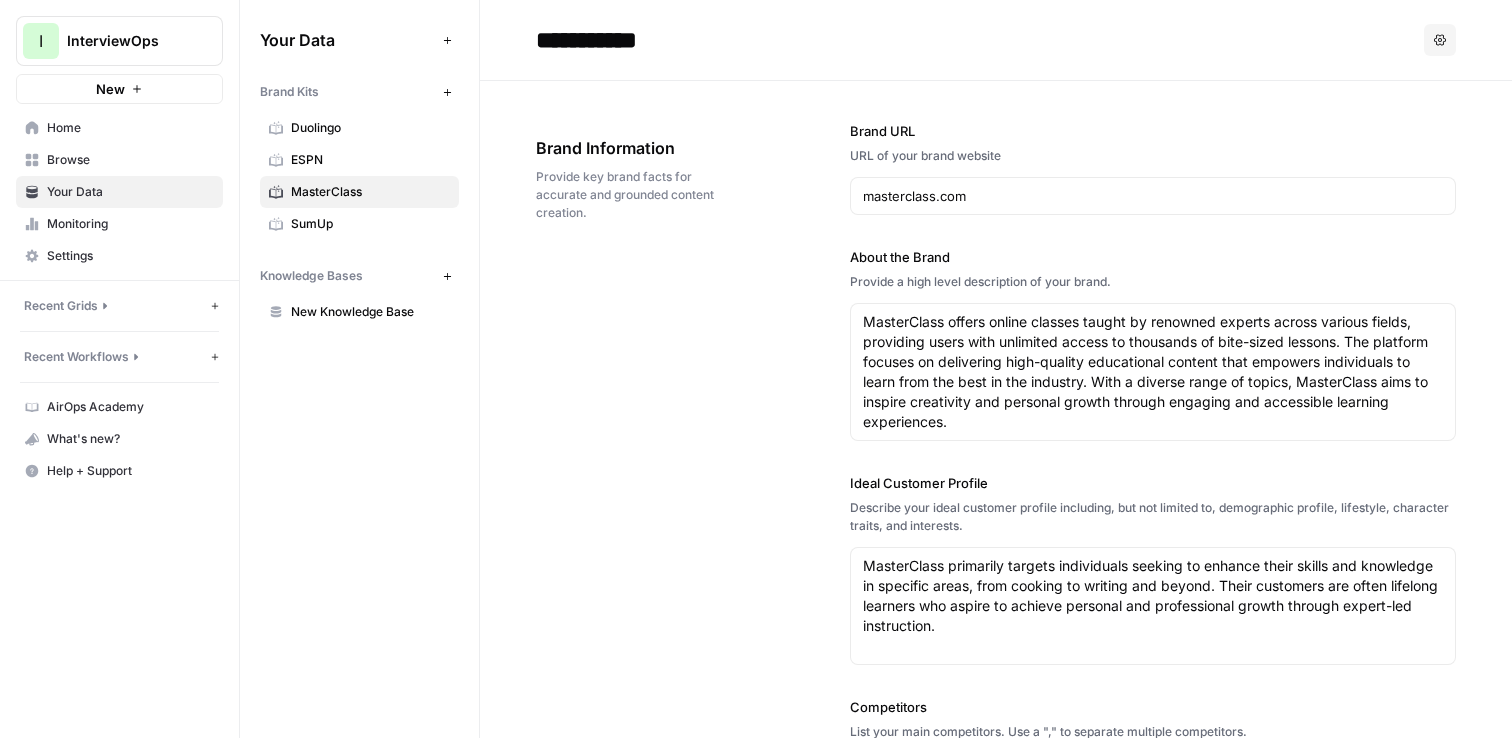 click on "**********" at bounding box center (688, 40) 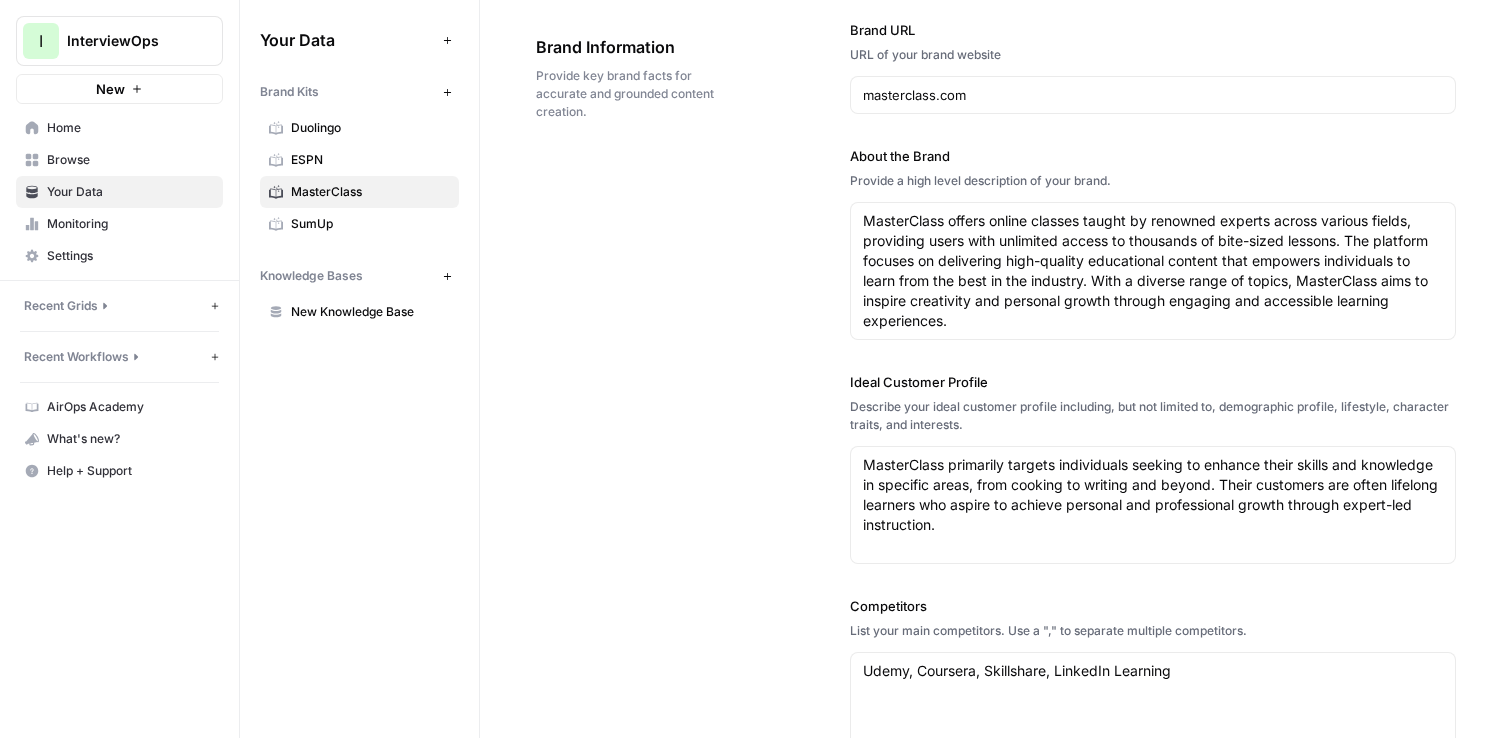 scroll, scrollTop: 91, scrollLeft: 0, axis: vertical 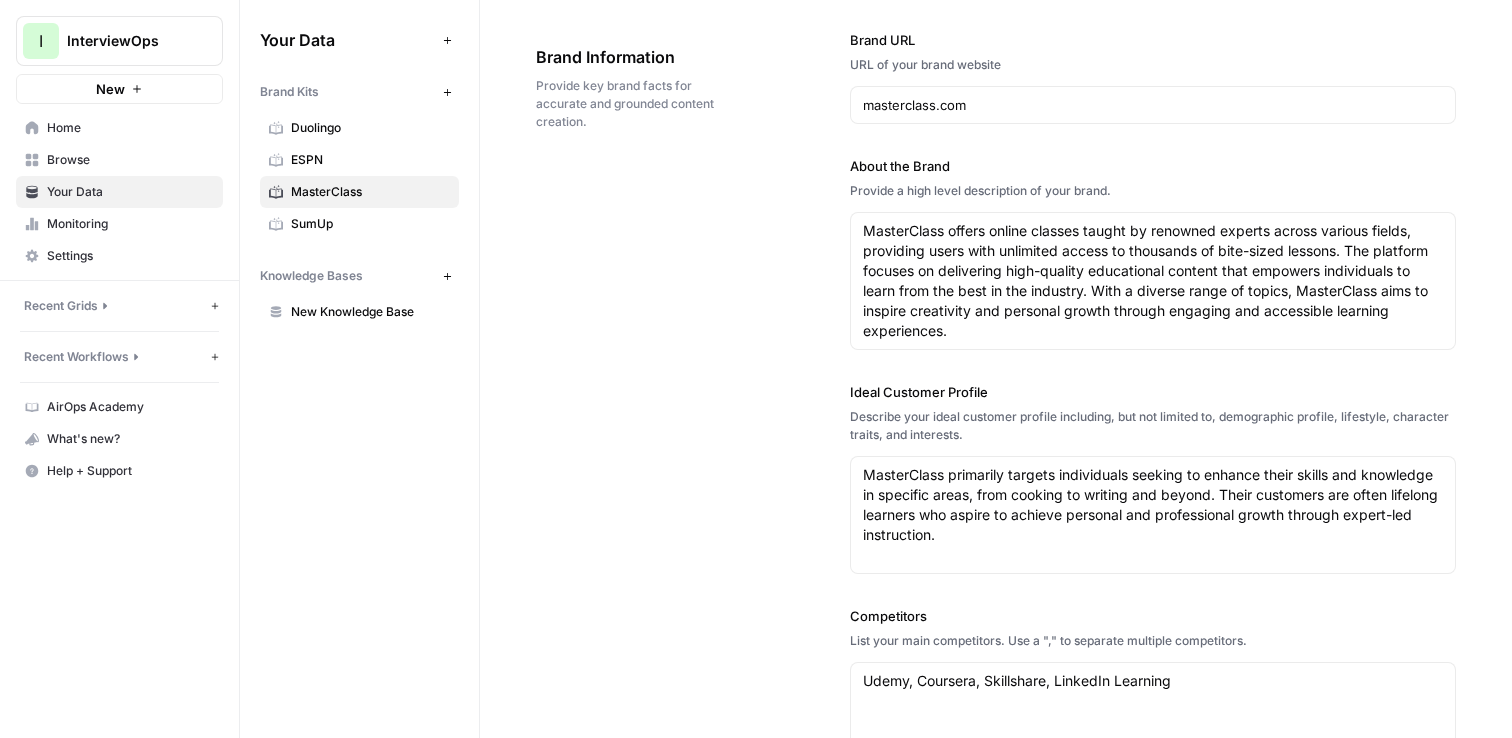 click 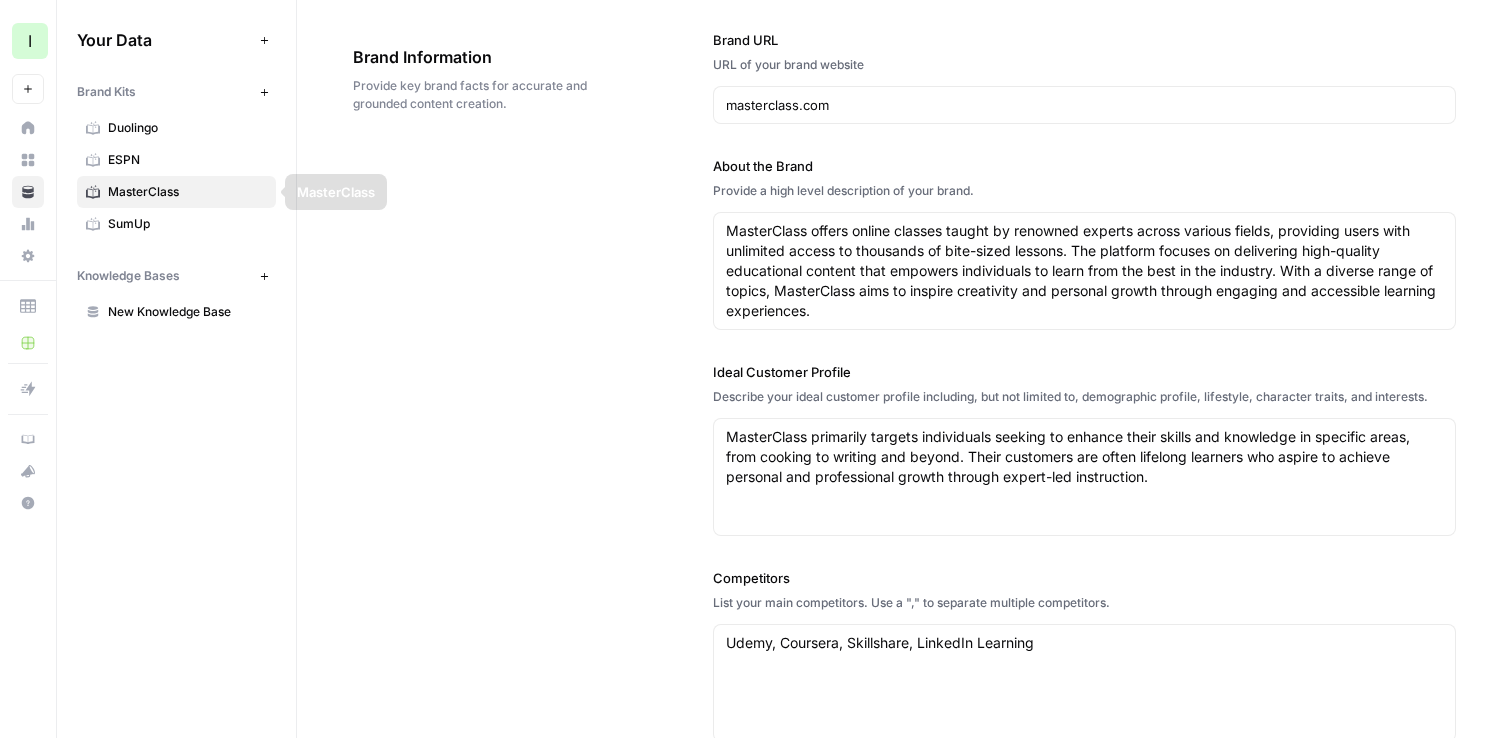 click on "Duolingo" at bounding box center (176, 128) 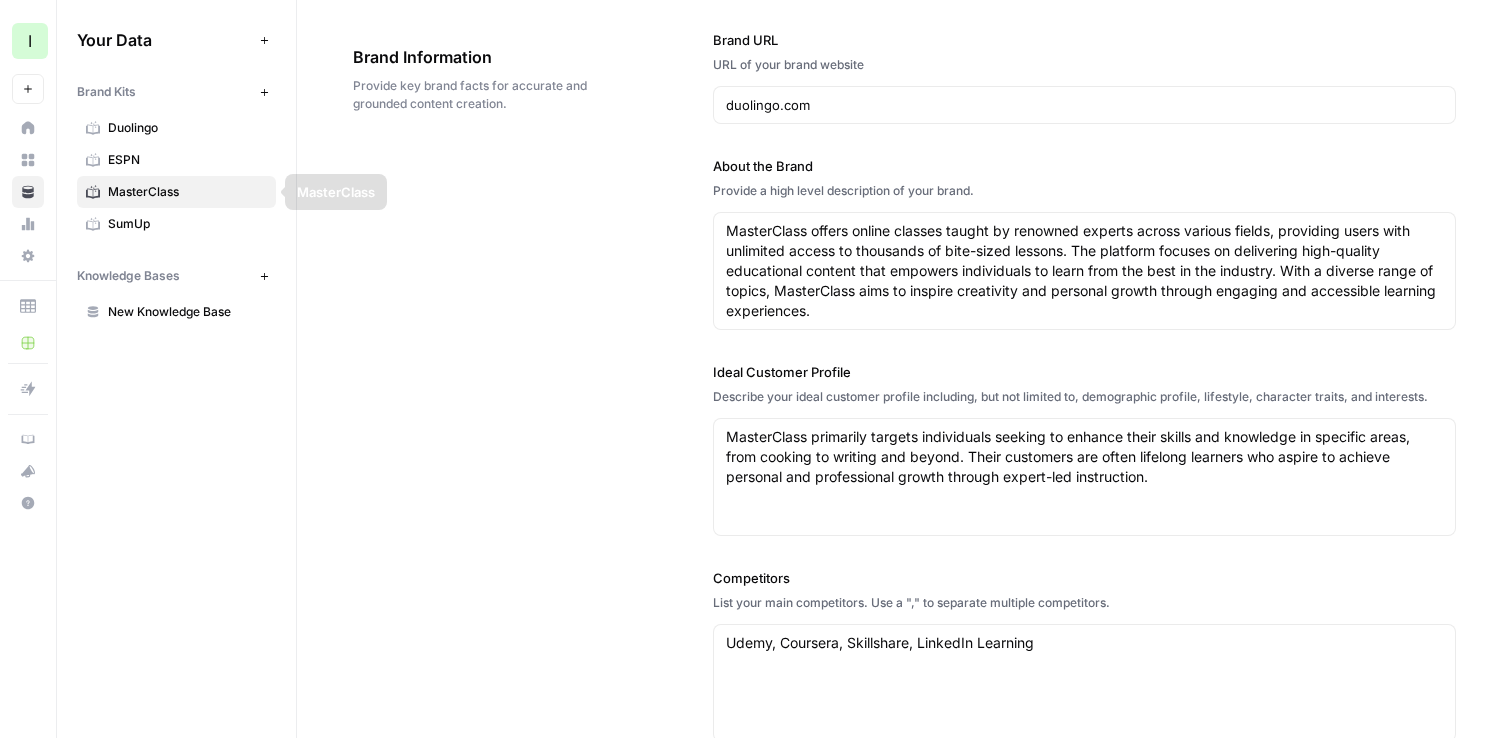 type on "Duolingo is a leading language learning platform dedicated to developing the best education in the world and making it universally accessible. It offers a free, engaging, and personalized language learning experience through innovative technology and gamified lessons. The platform supports learners globally, breaking down language barriers to foster communication and cultural understanding. Duolingo continuously evolves its teaching methods to ensure high-quality education is available to anyone with an internet connection, regardless of socioeconomic status." 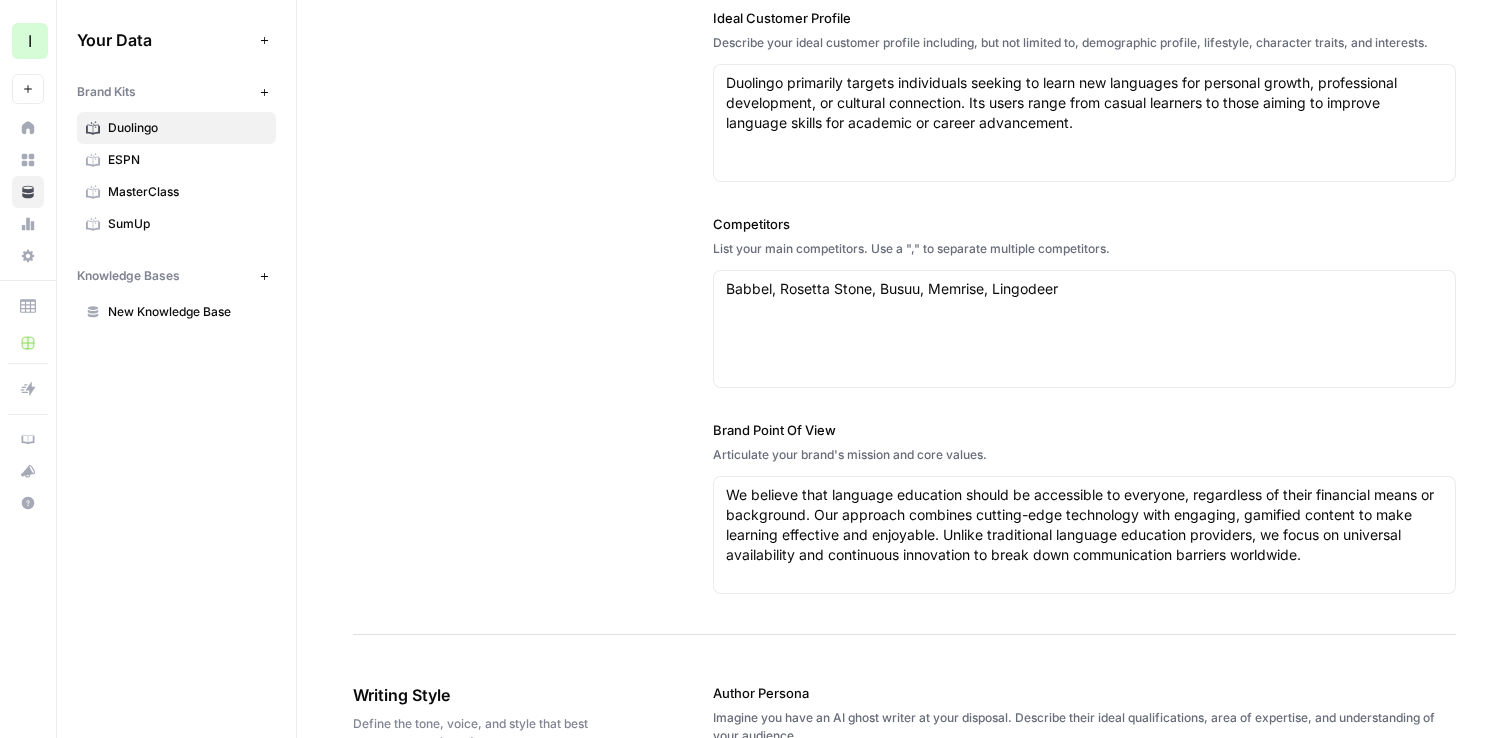 click on "MasterClass" at bounding box center [187, 192] 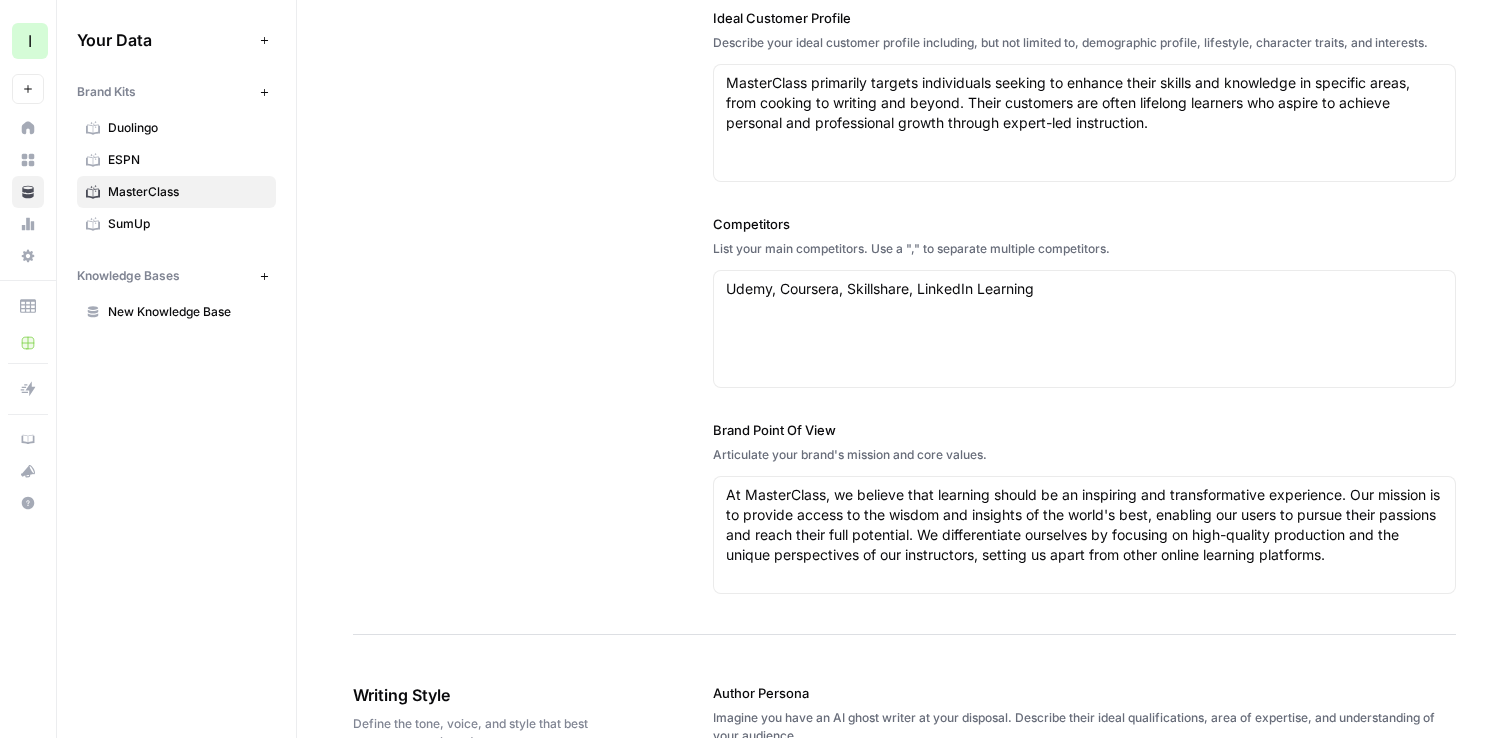 click on "ESPN" at bounding box center [187, 160] 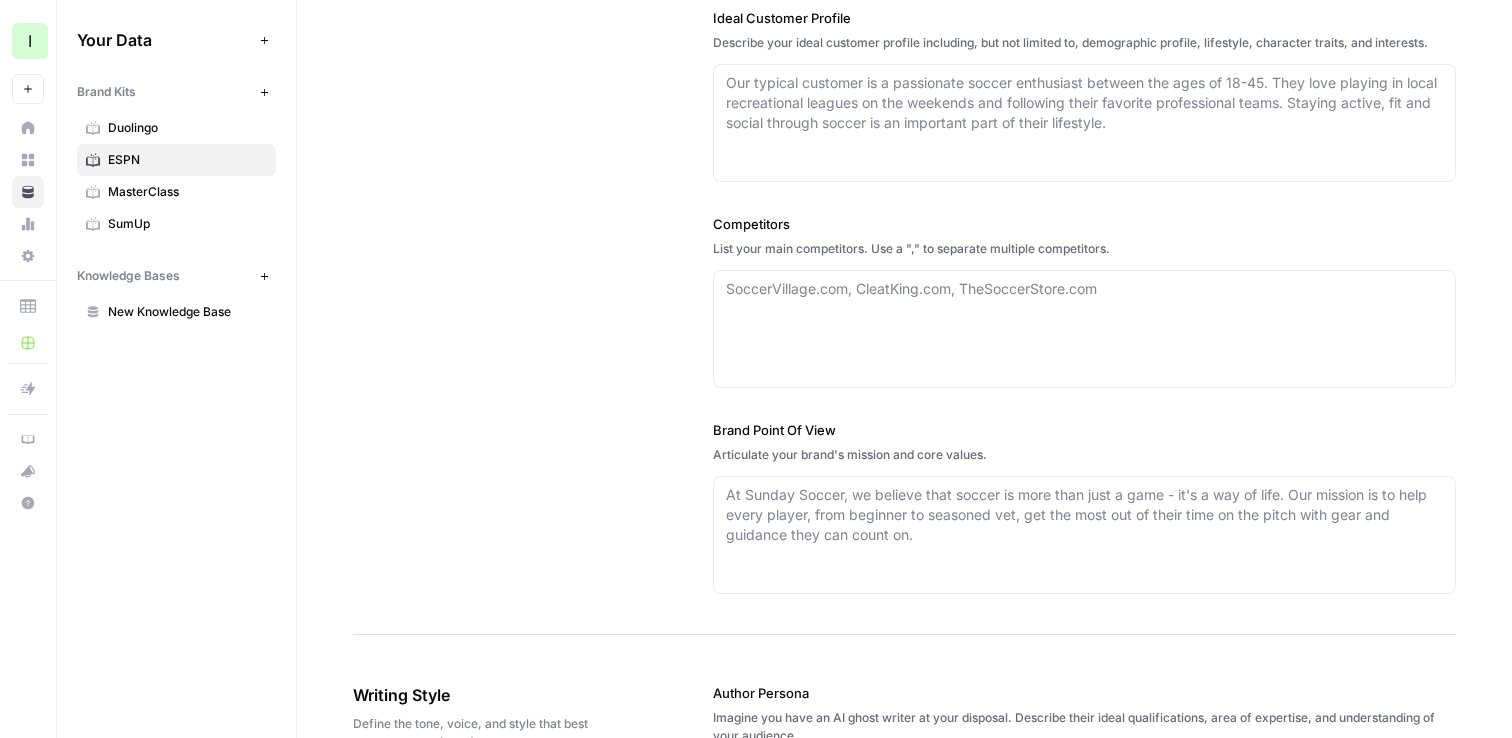 type on "www.espn.com" 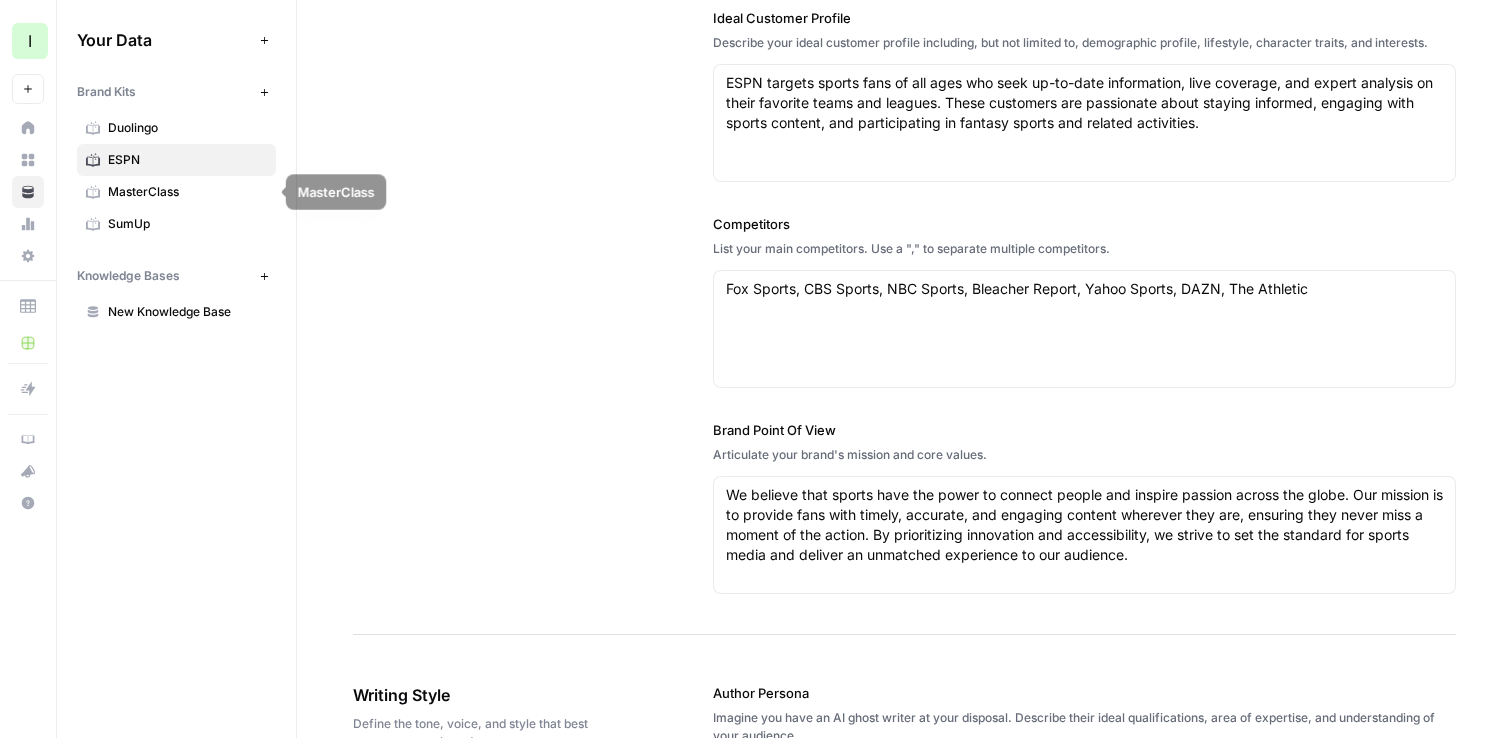 click on "MasterClass" at bounding box center (176, 192) 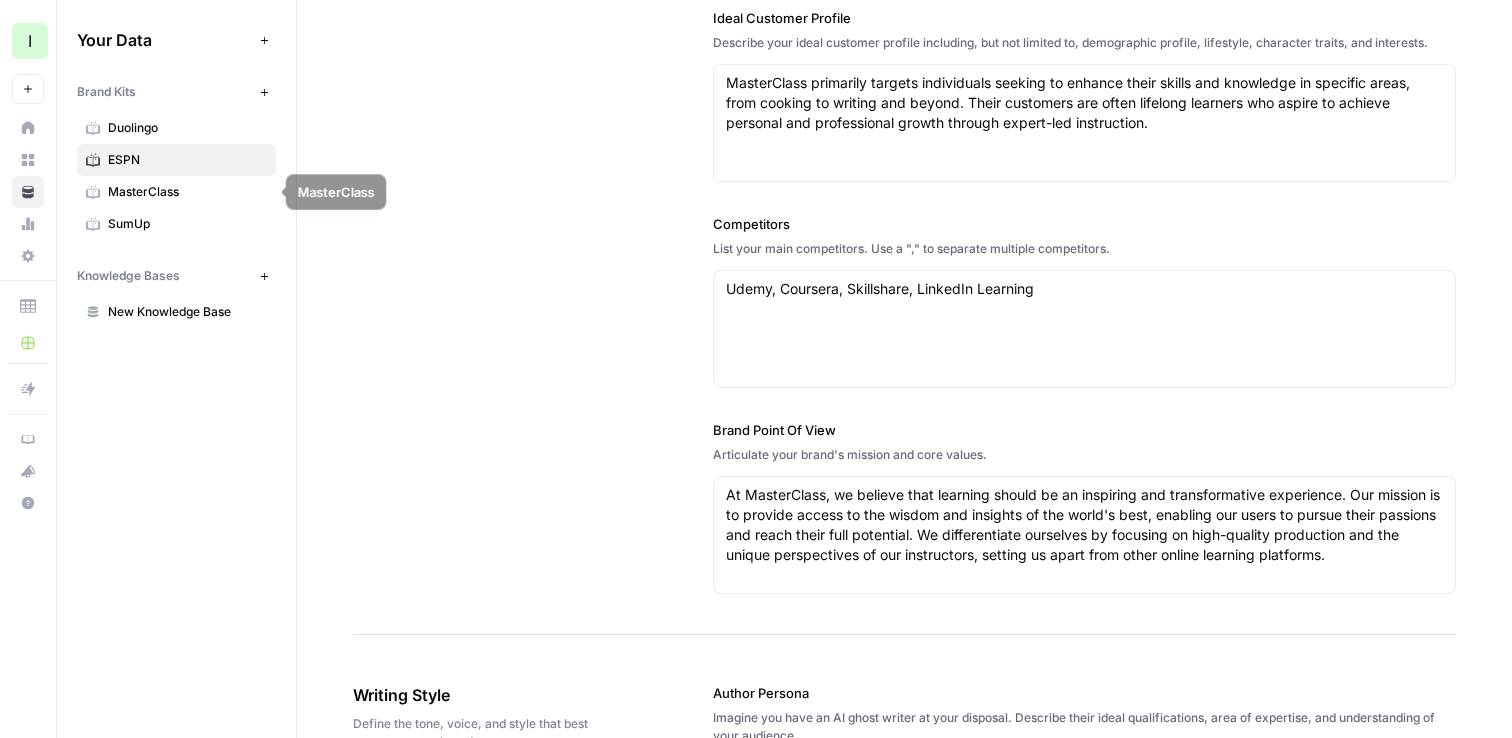 scroll, scrollTop: 445, scrollLeft: 0, axis: vertical 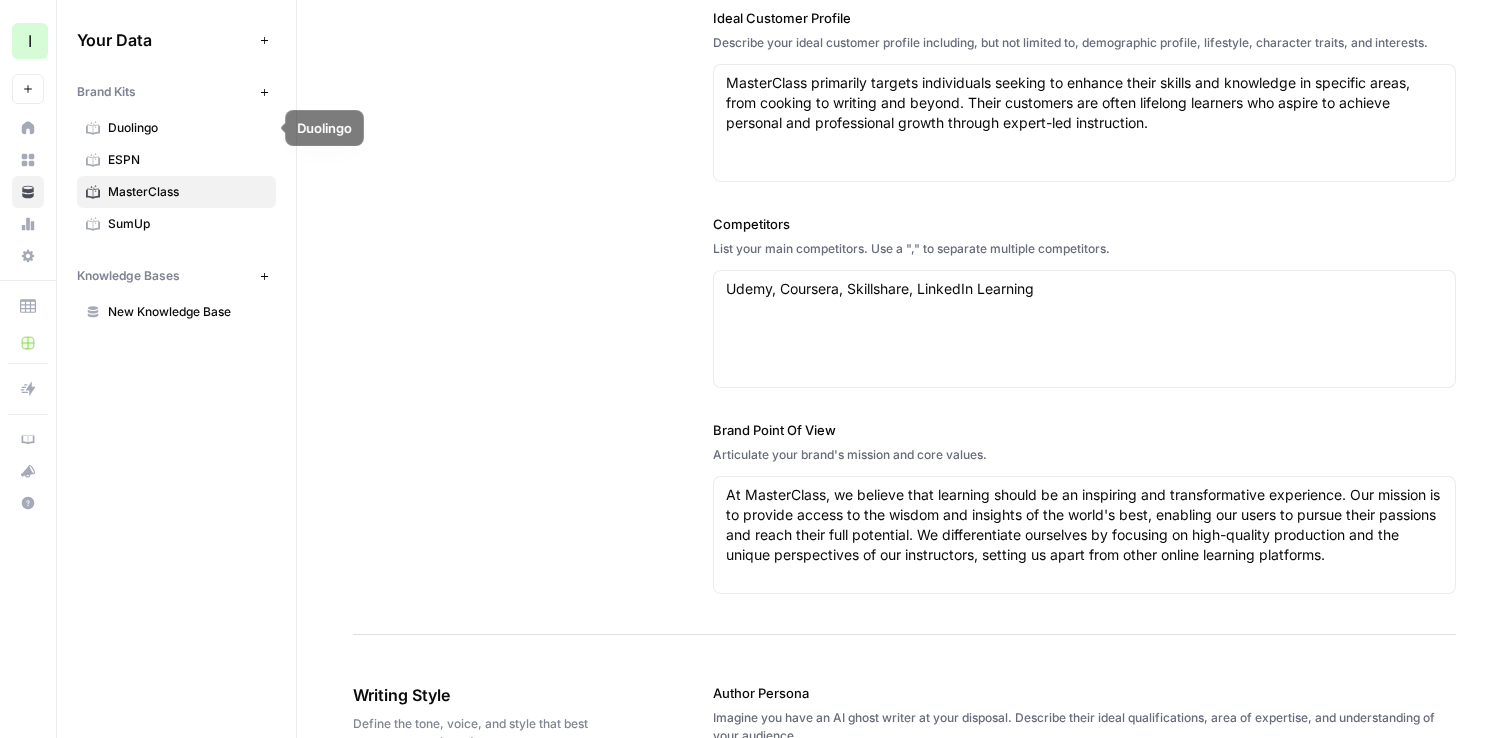 click on "ESPN" at bounding box center [187, 160] 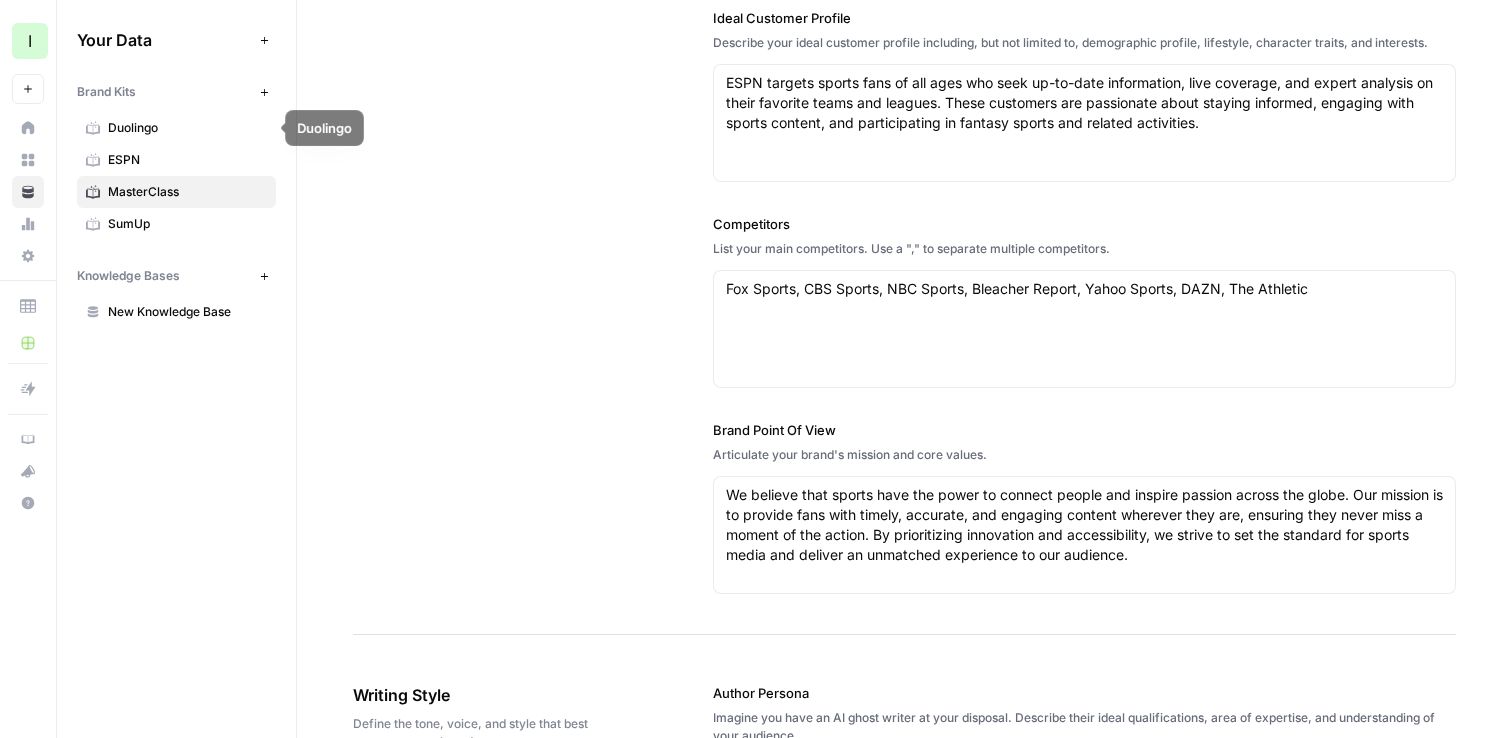 scroll, scrollTop: 485, scrollLeft: 0, axis: vertical 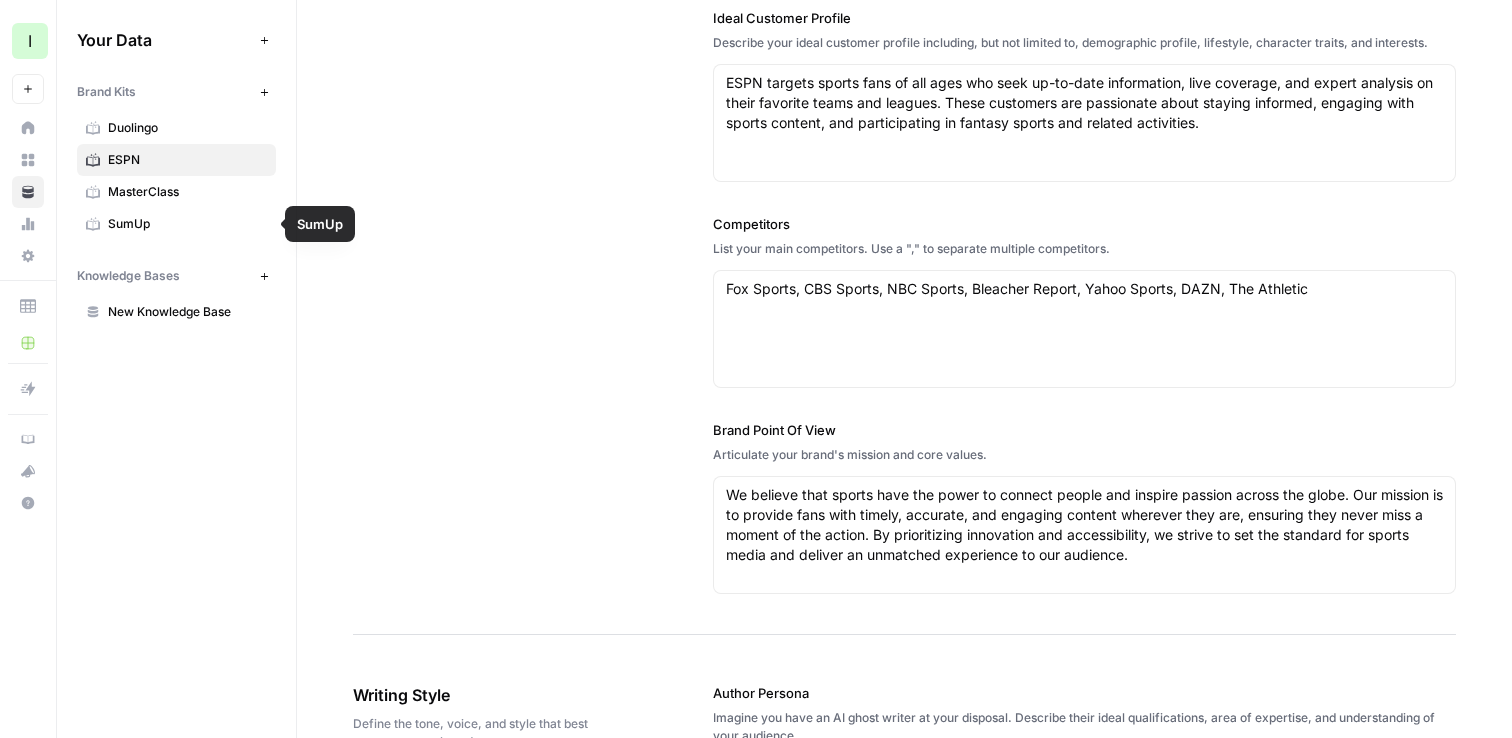 click on "SumUp" at bounding box center [187, 224] 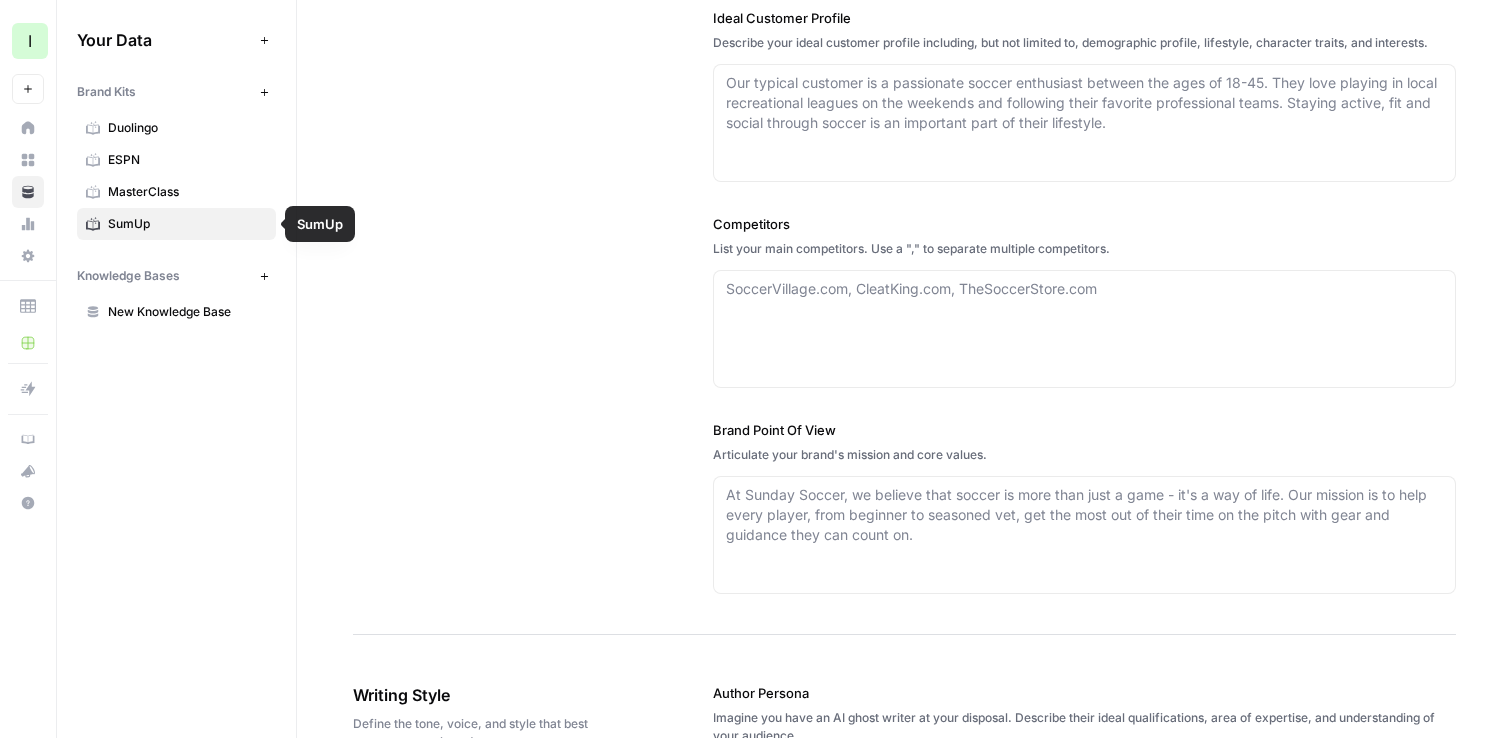 type on "www.sumup.com" 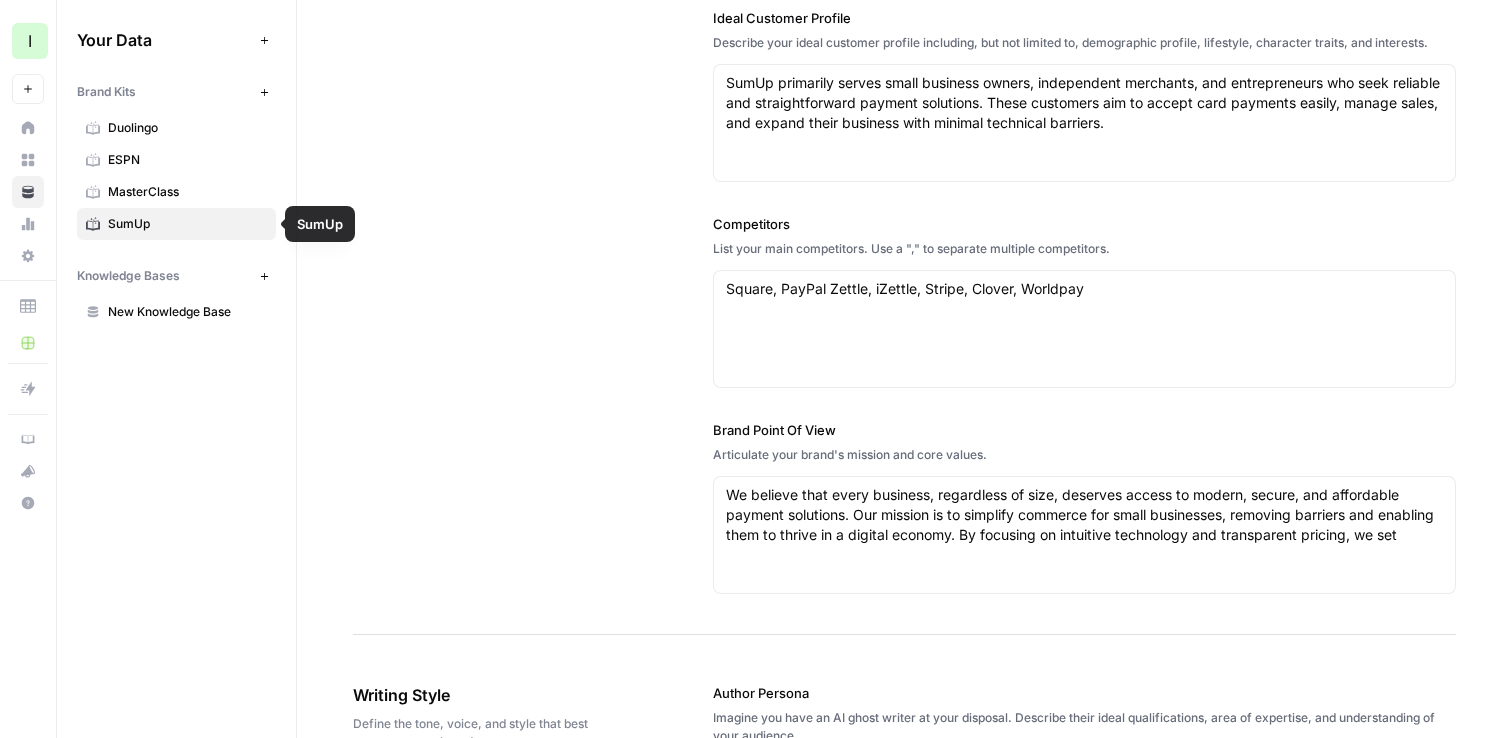 scroll, scrollTop: 465, scrollLeft: 0, axis: vertical 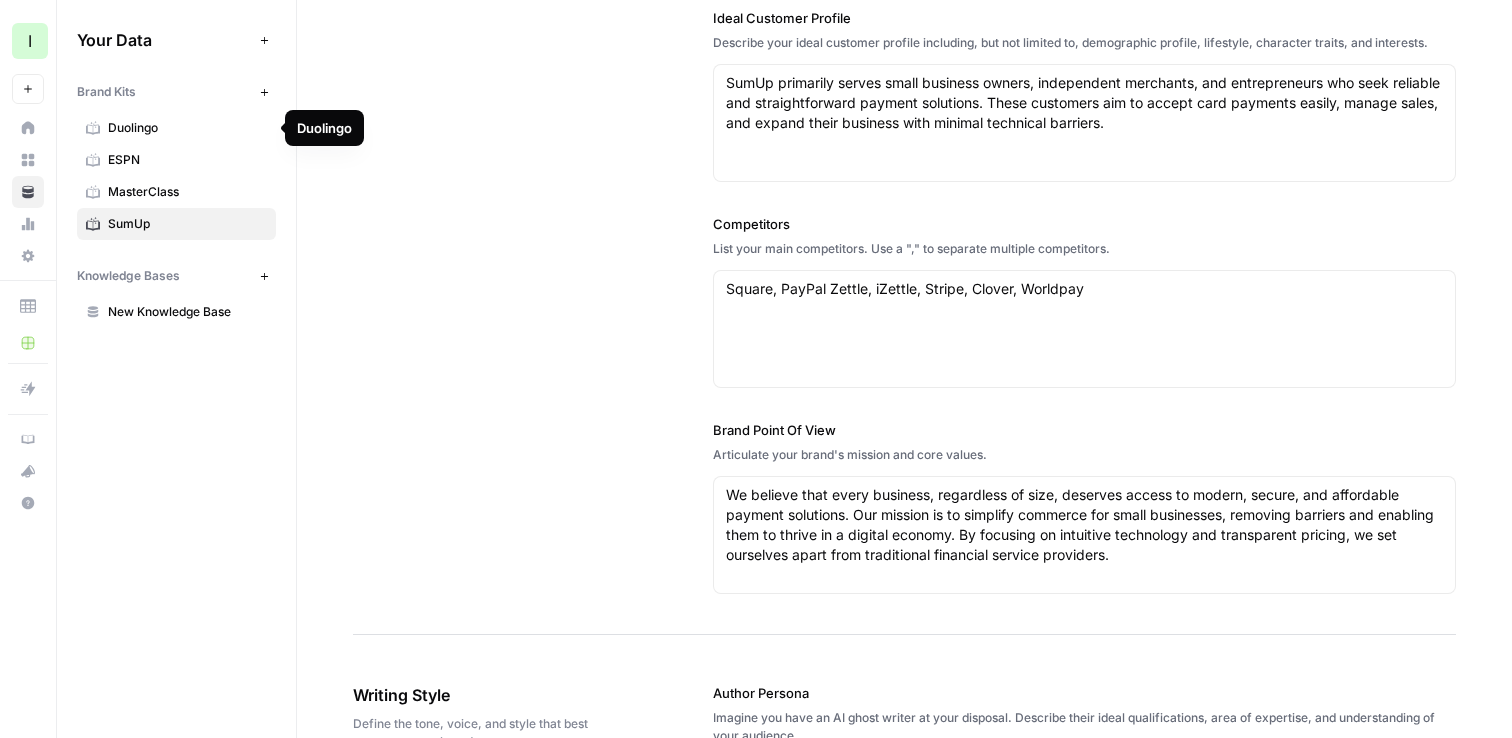 click on "Duolingo" at bounding box center [187, 128] 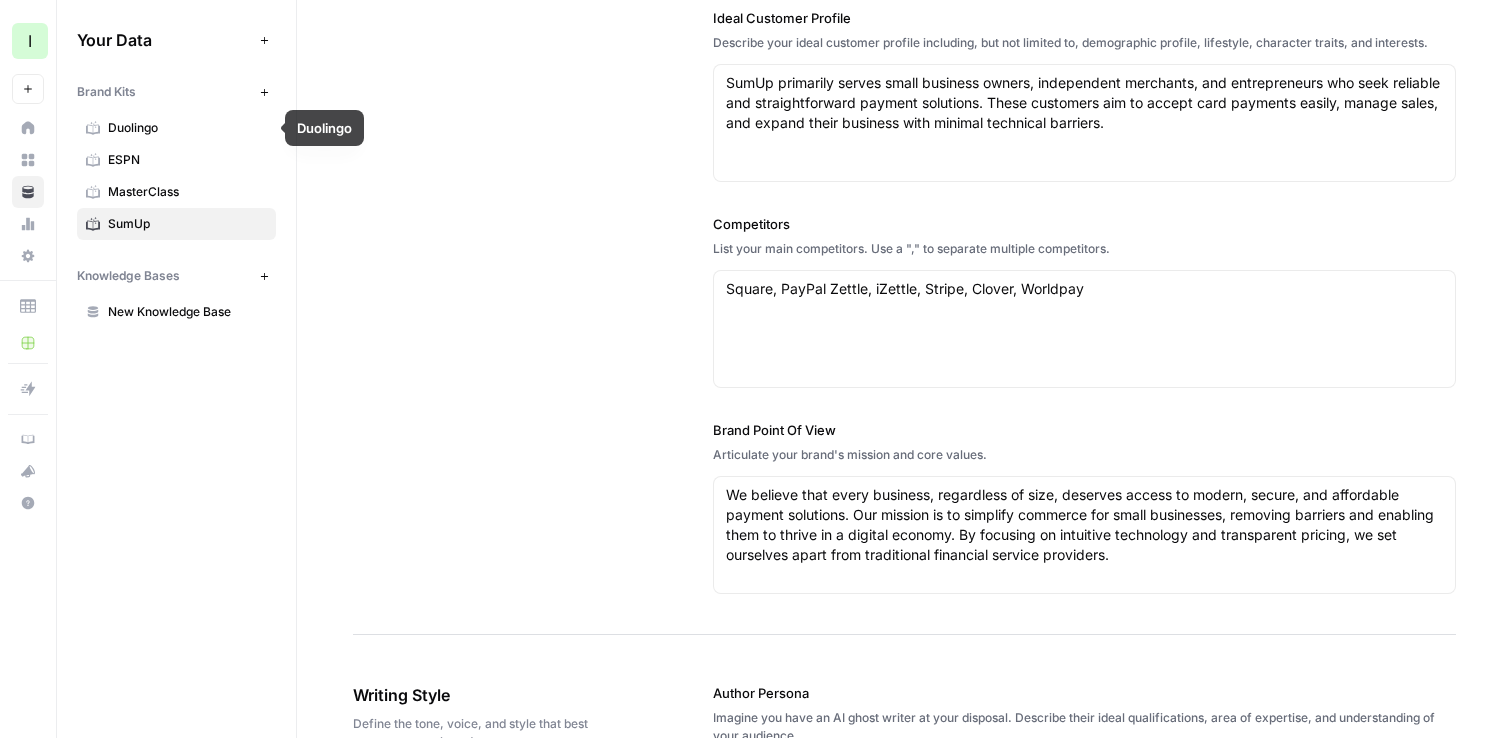 type on "duolingo.com" 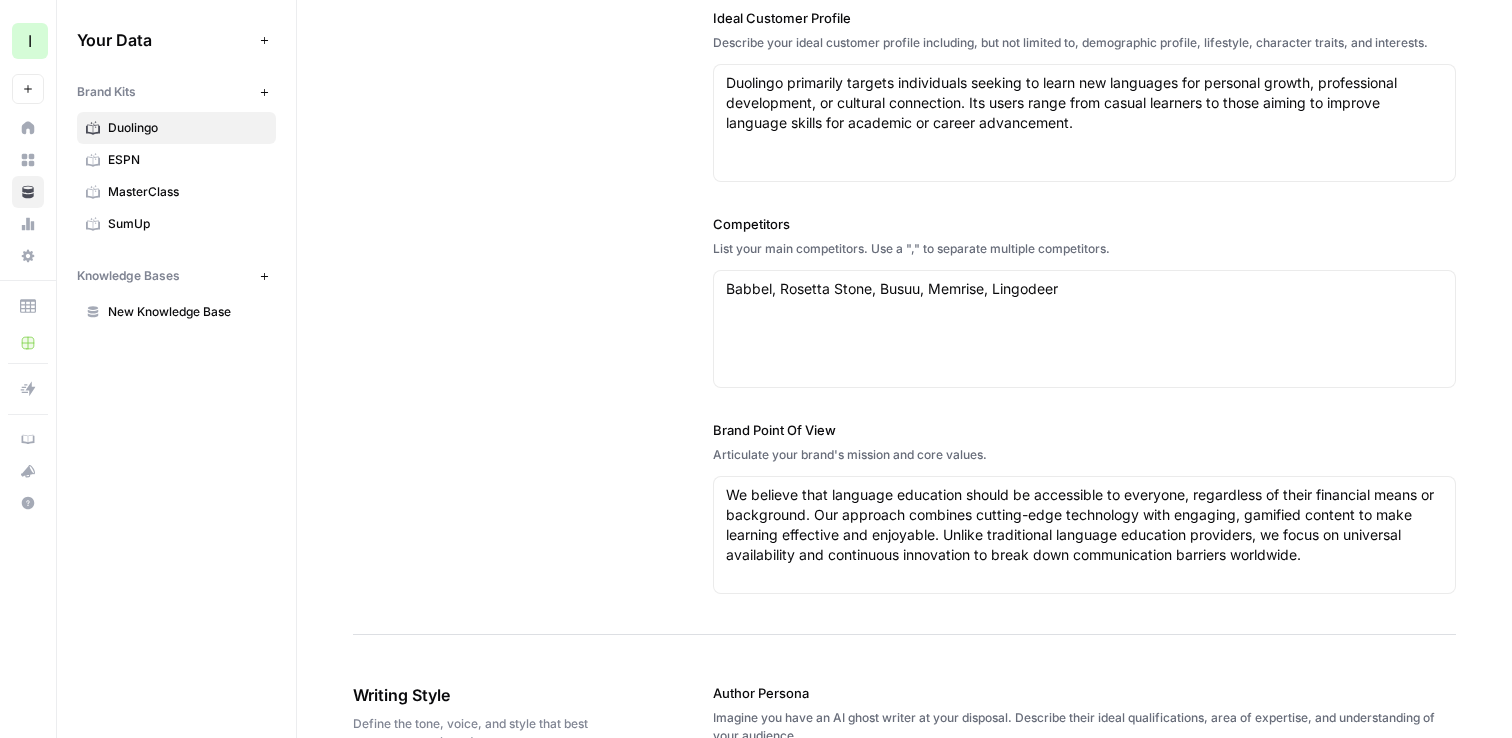 click on "ESPN" at bounding box center [176, 160] 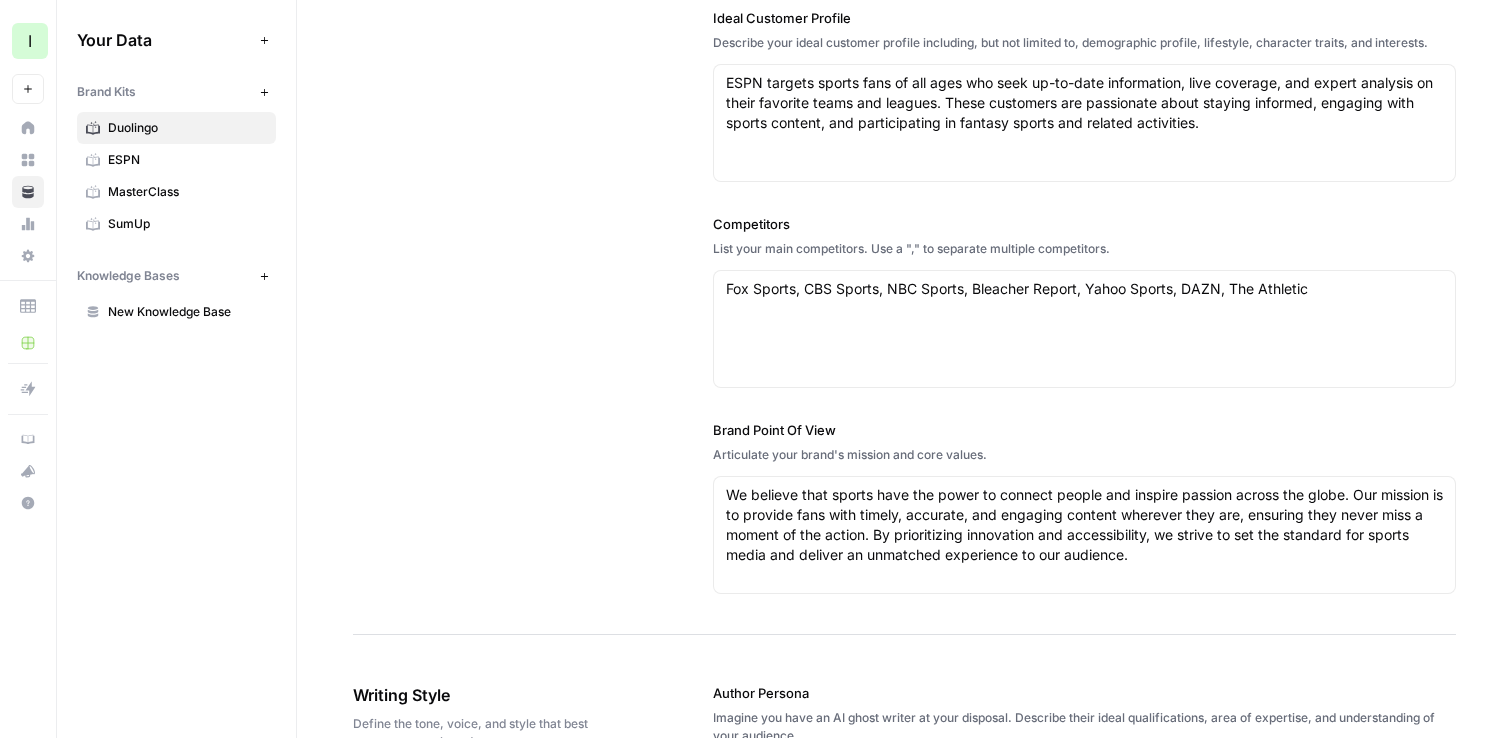 scroll, scrollTop: 485, scrollLeft: 0, axis: vertical 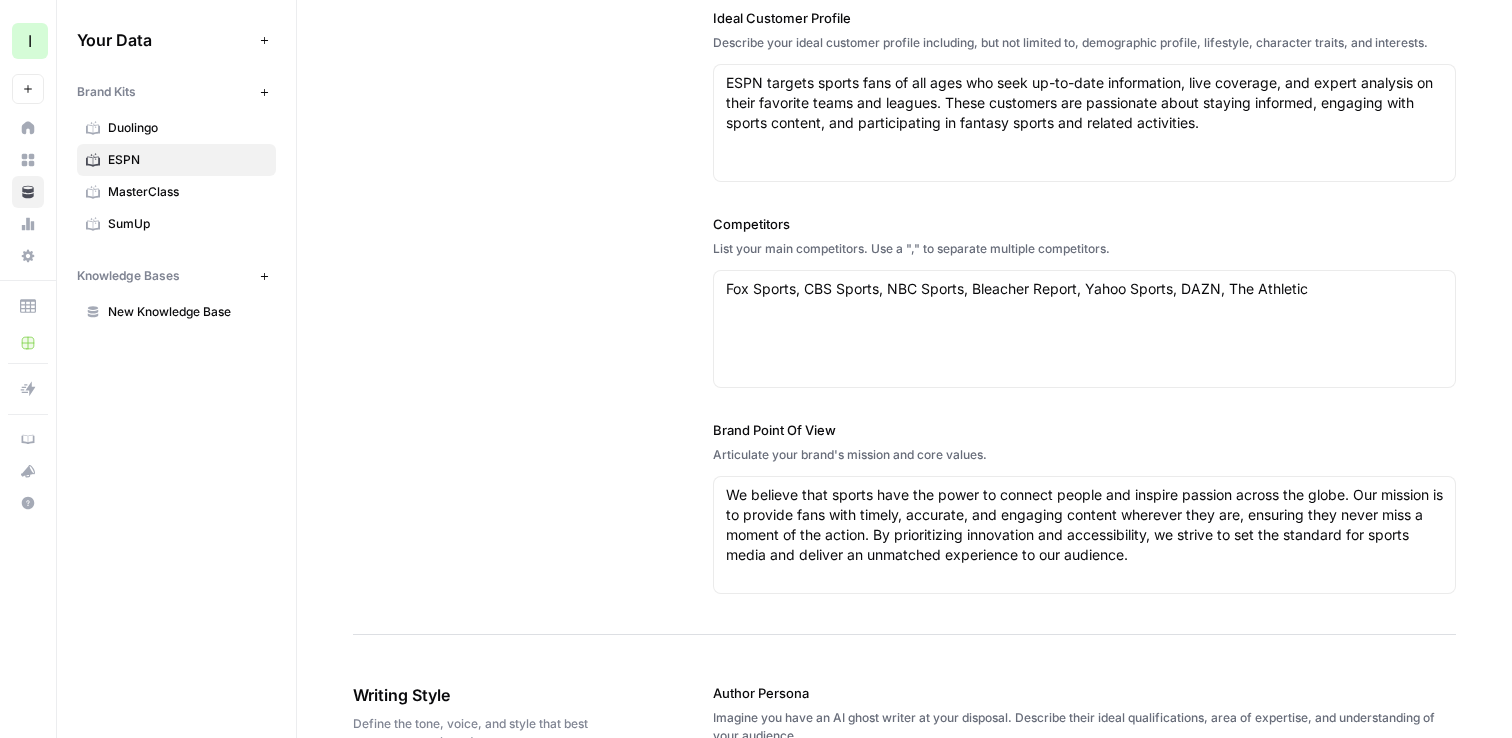 click on "ESPN" at bounding box center [187, 160] 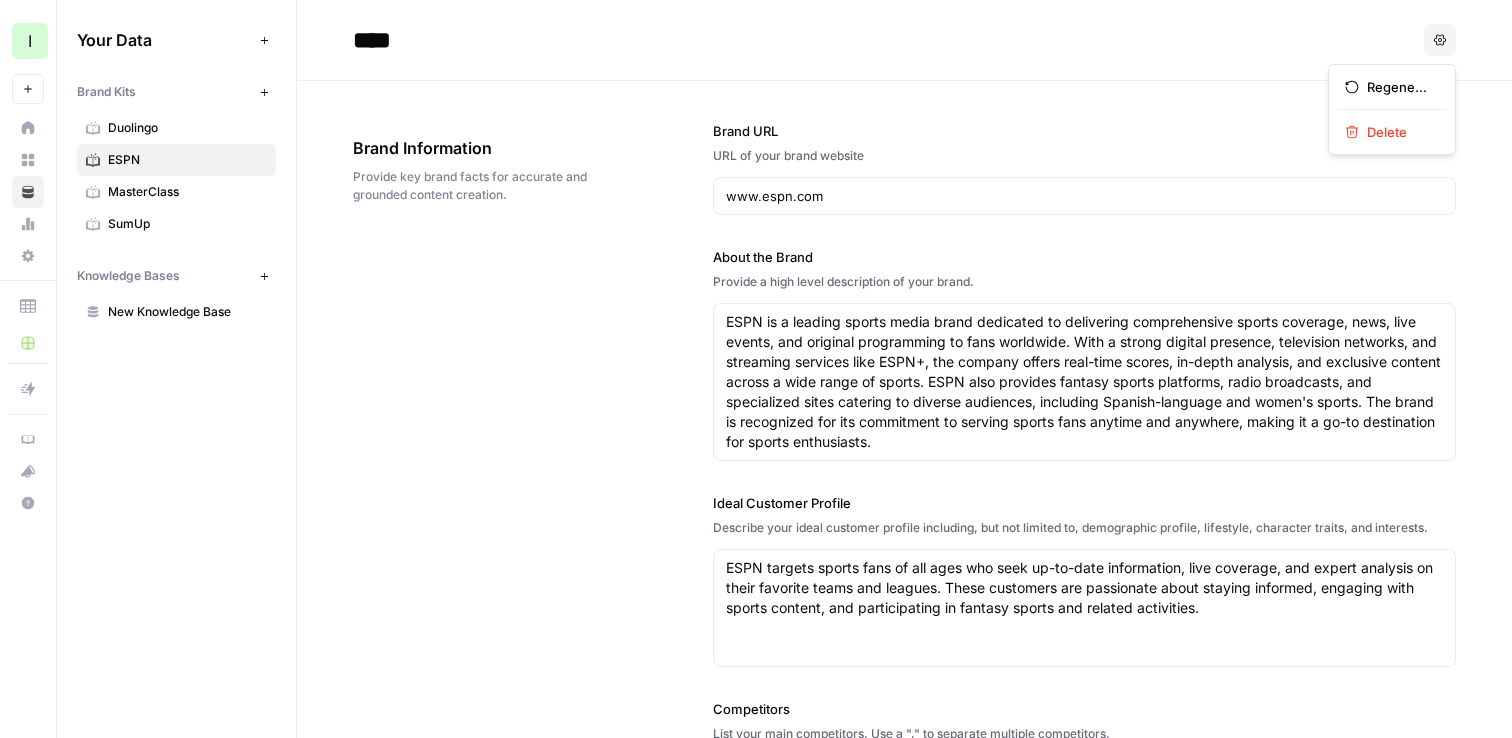 click on "Options" at bounding box center [1440, 40] 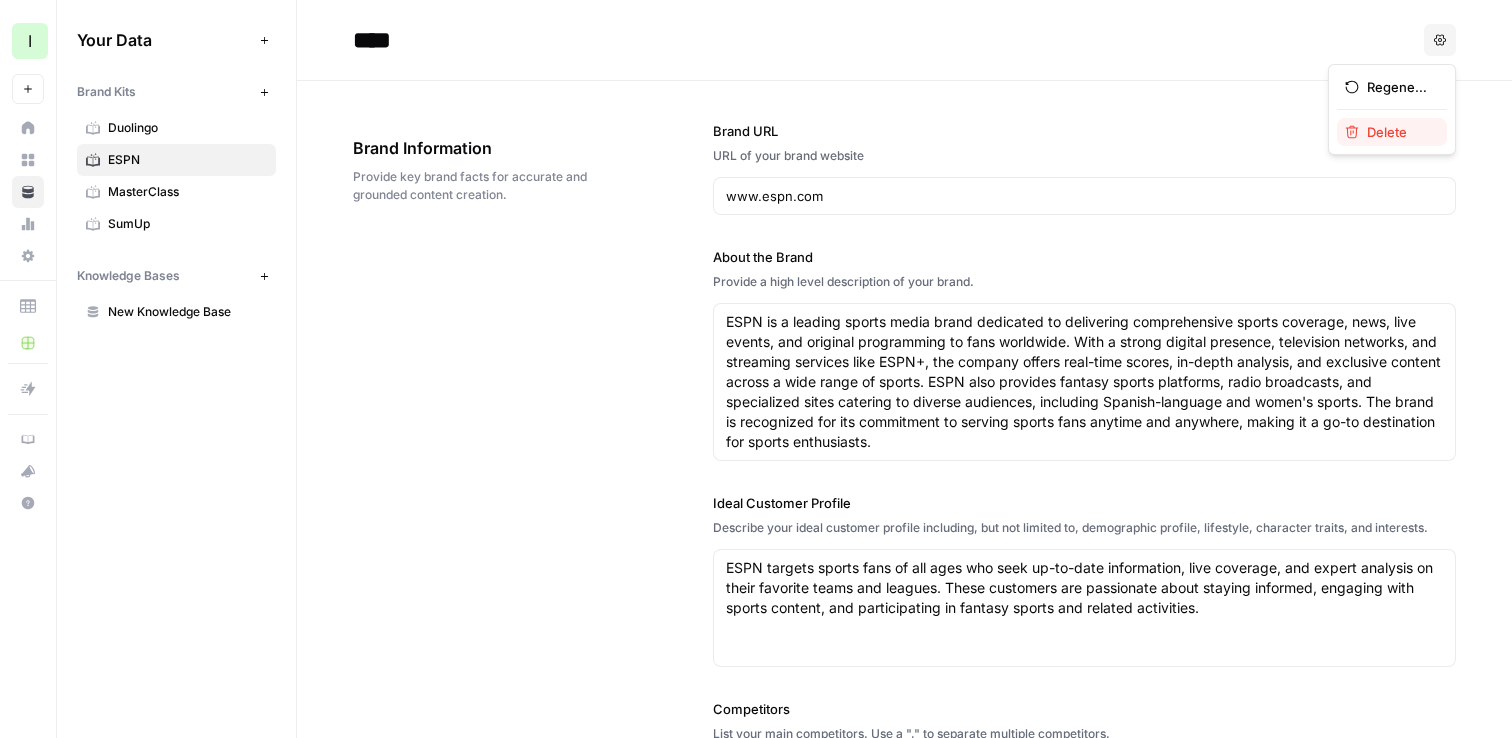 click on "Delete" at bounding box center [1399, 132] 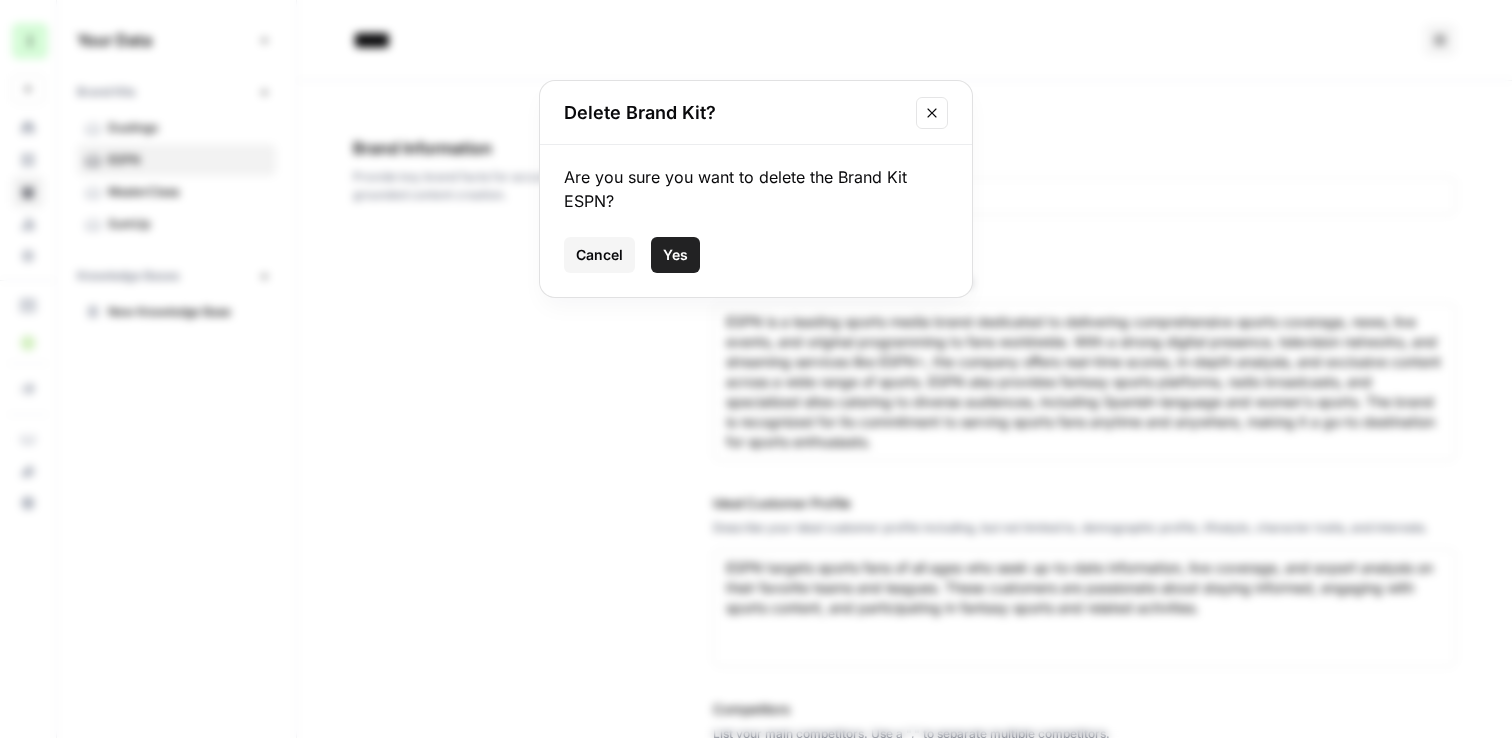 click on "Yes" at bounding box center (675, 255) 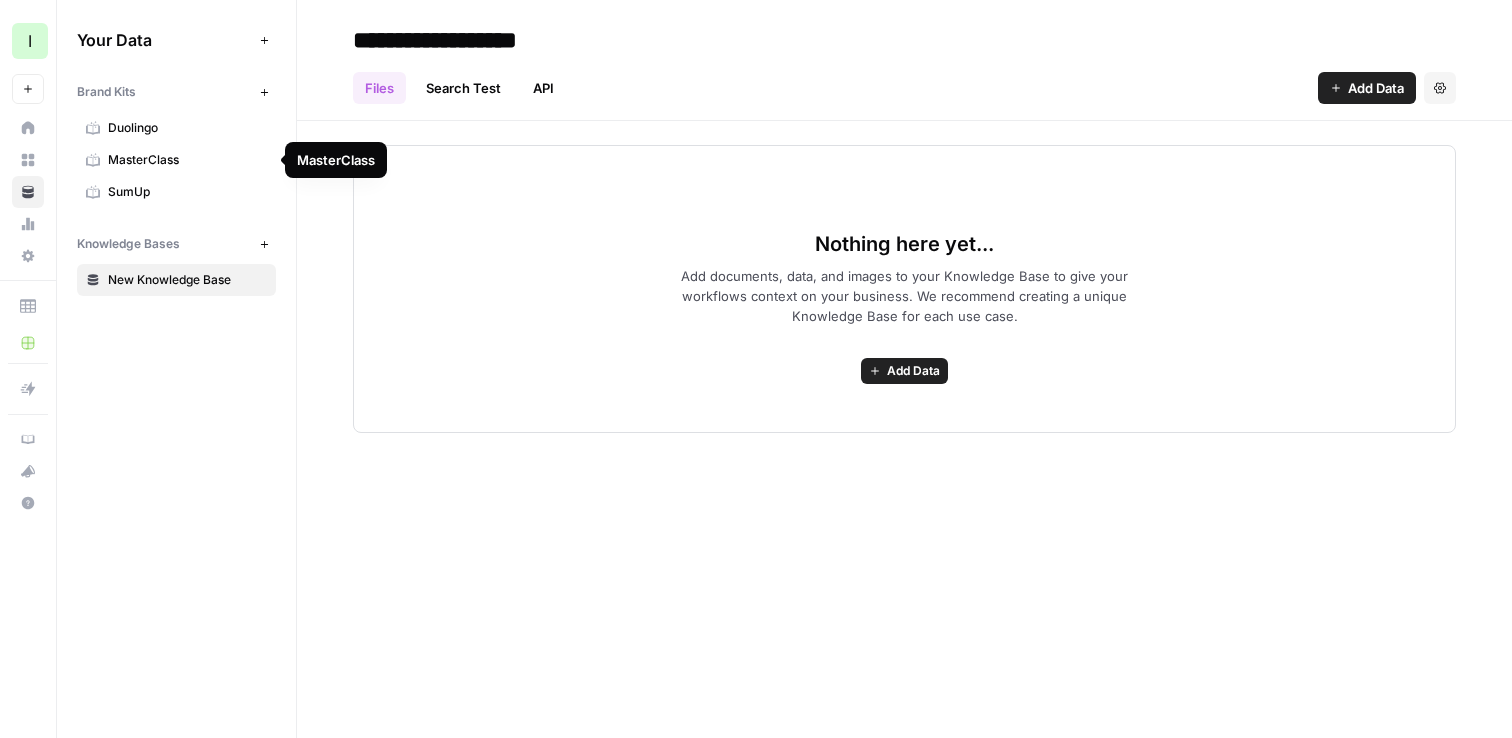 click on "Duolingo" at bounding box center (187, 128) 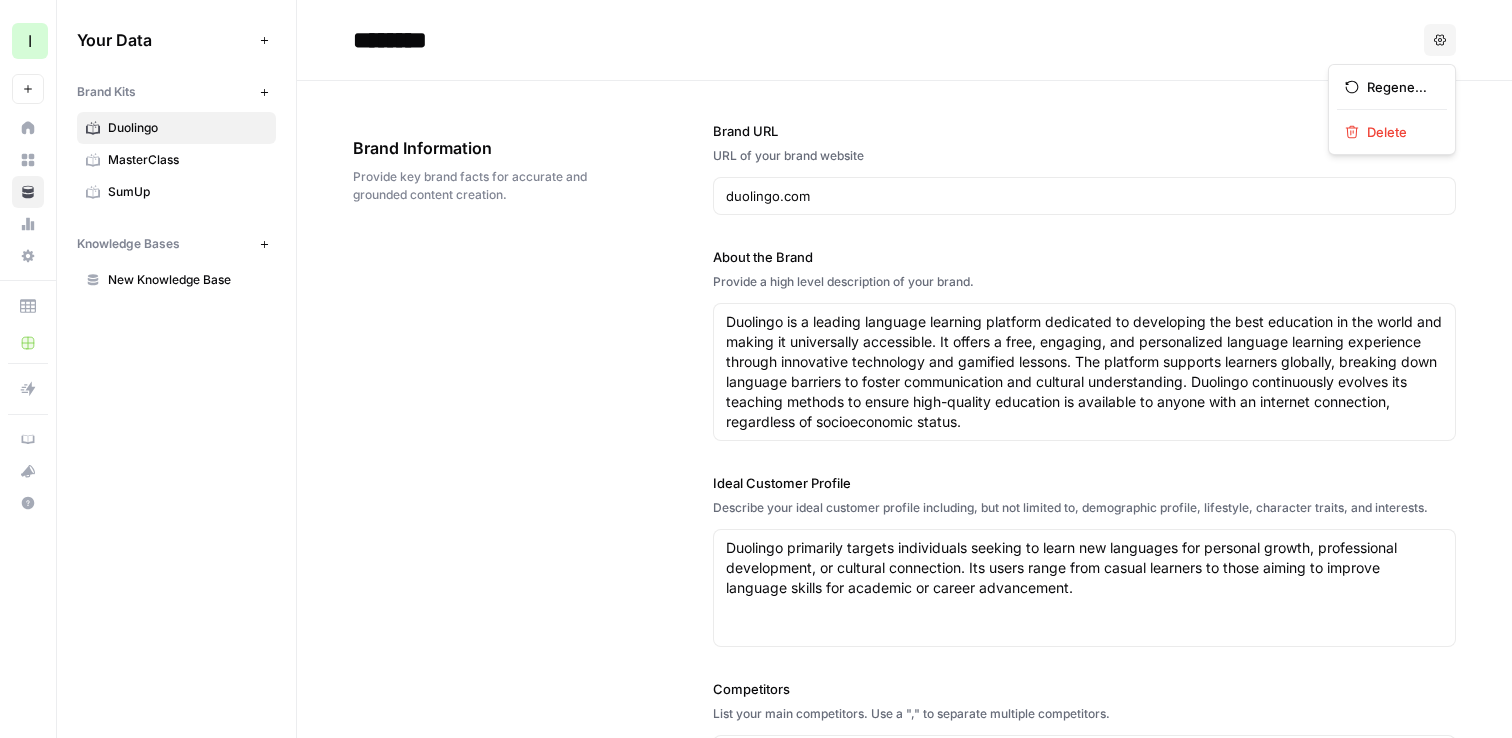 click 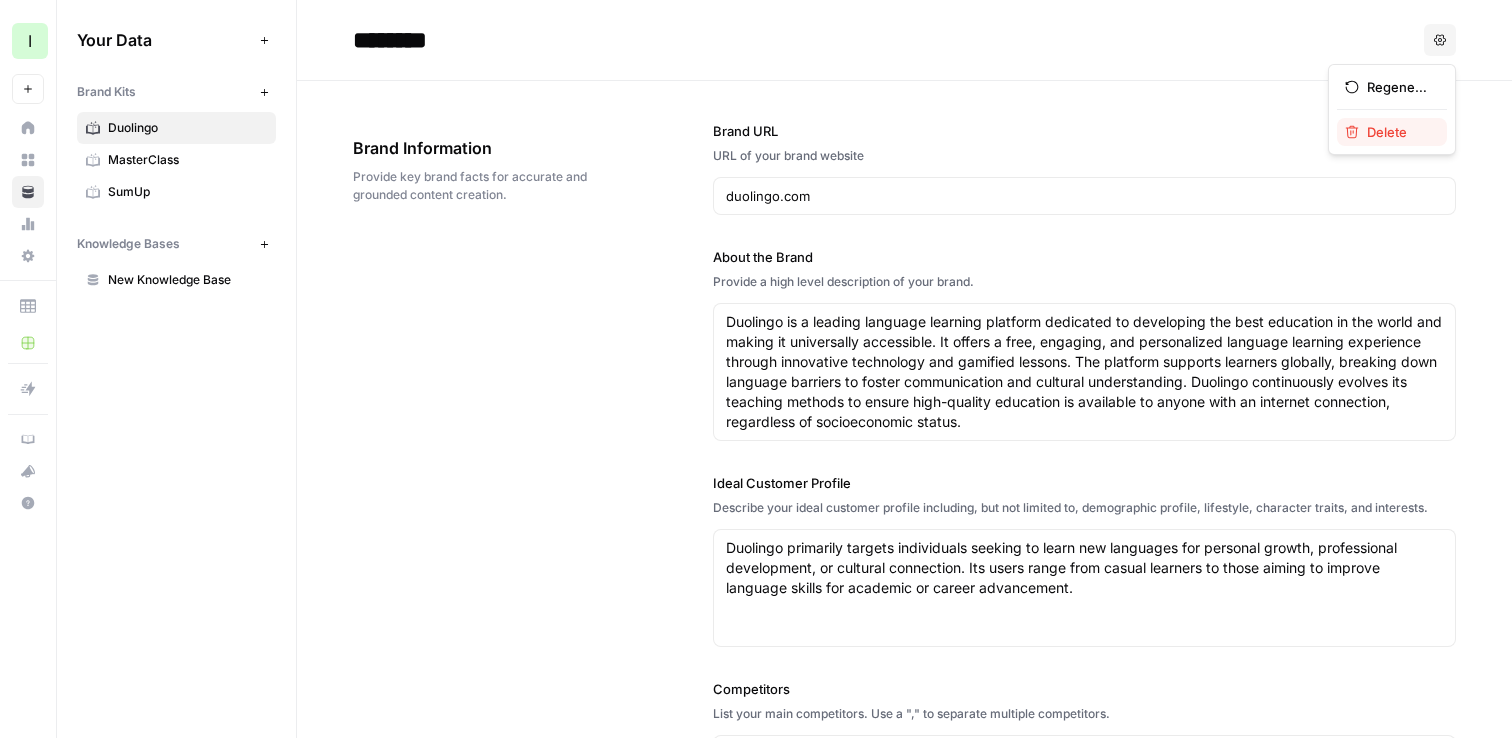 click on "Delete" at bounding box center (1392, 132) 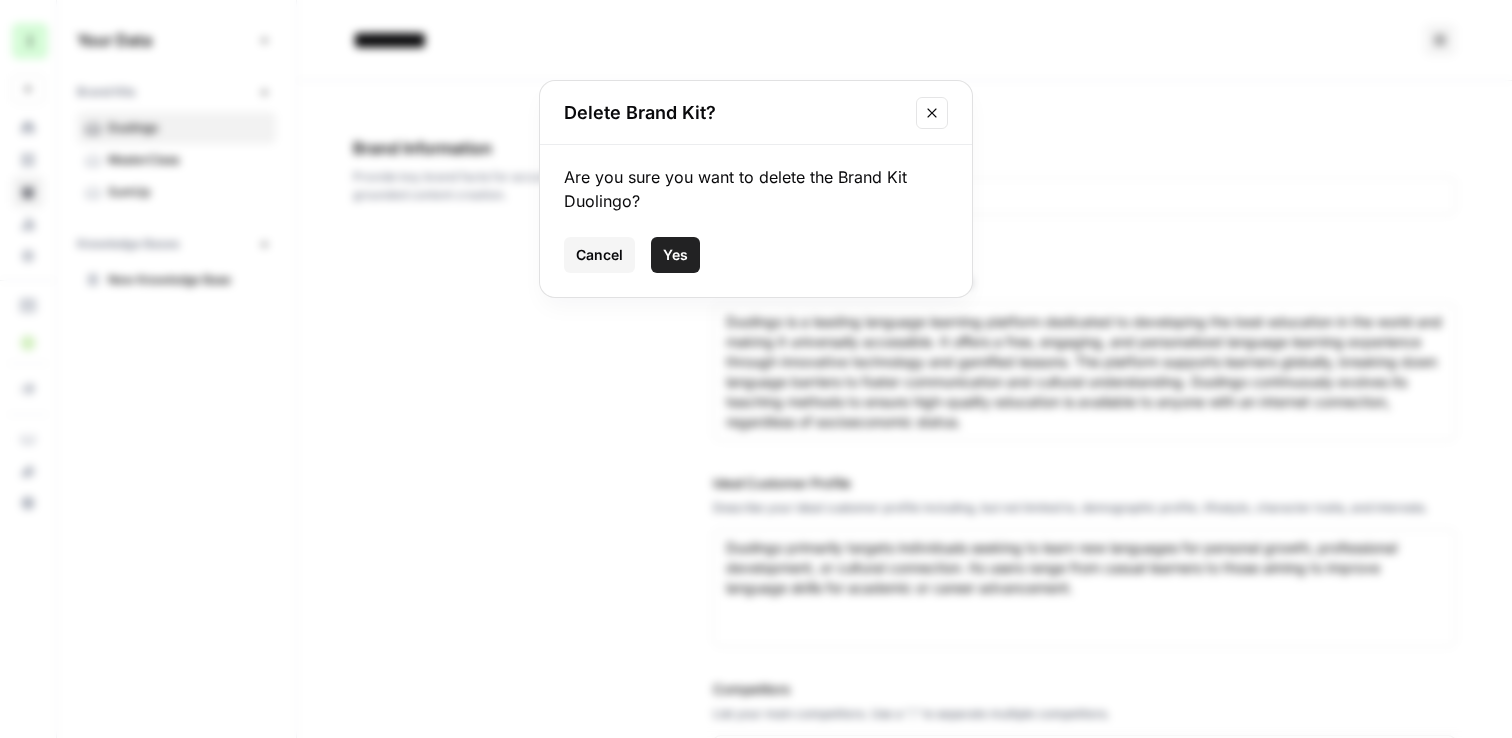 click on "Yes" at bounding box center (675, 255) 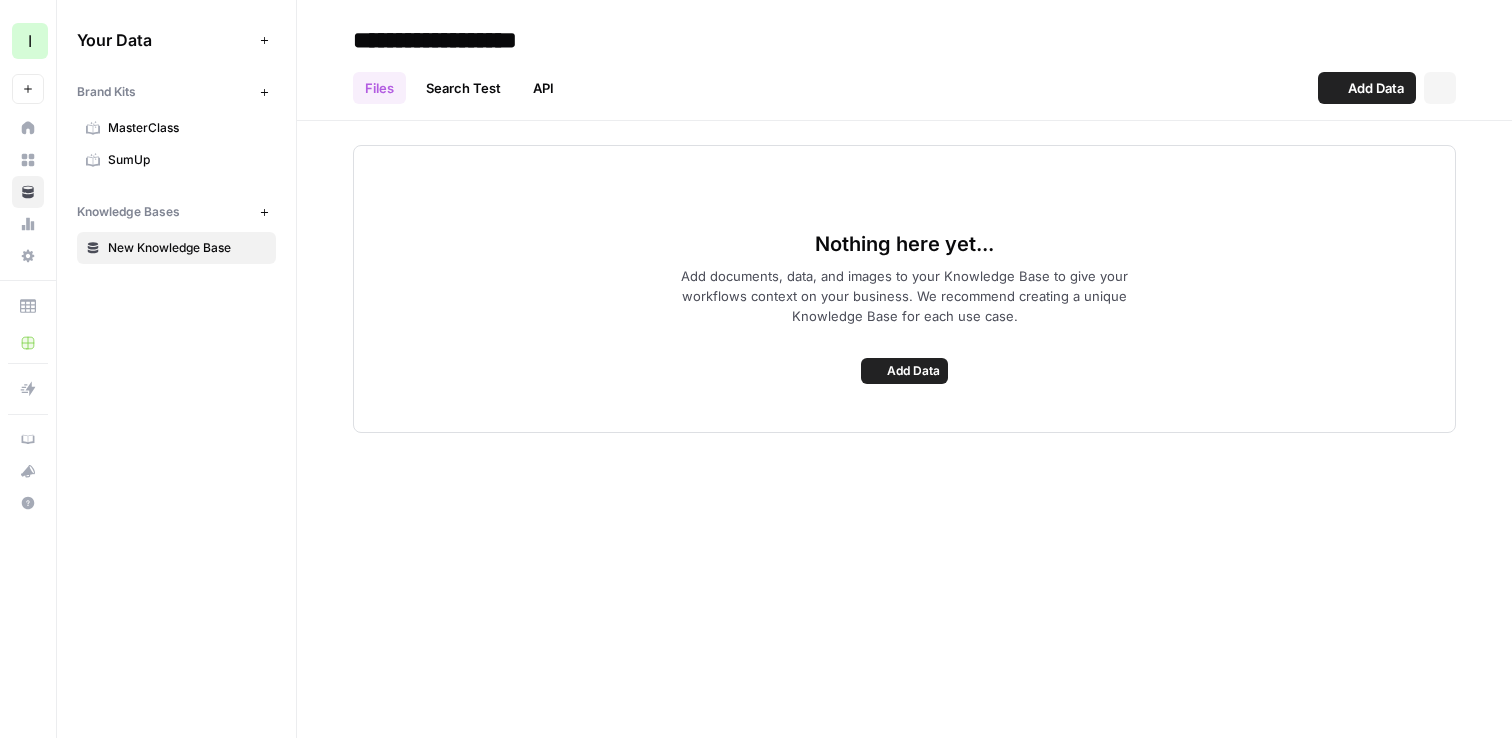 click on "Brand Kits New MasterClass SumUp Knowledge Bases New New Knowledge Base" at bounding box center (176, 168) 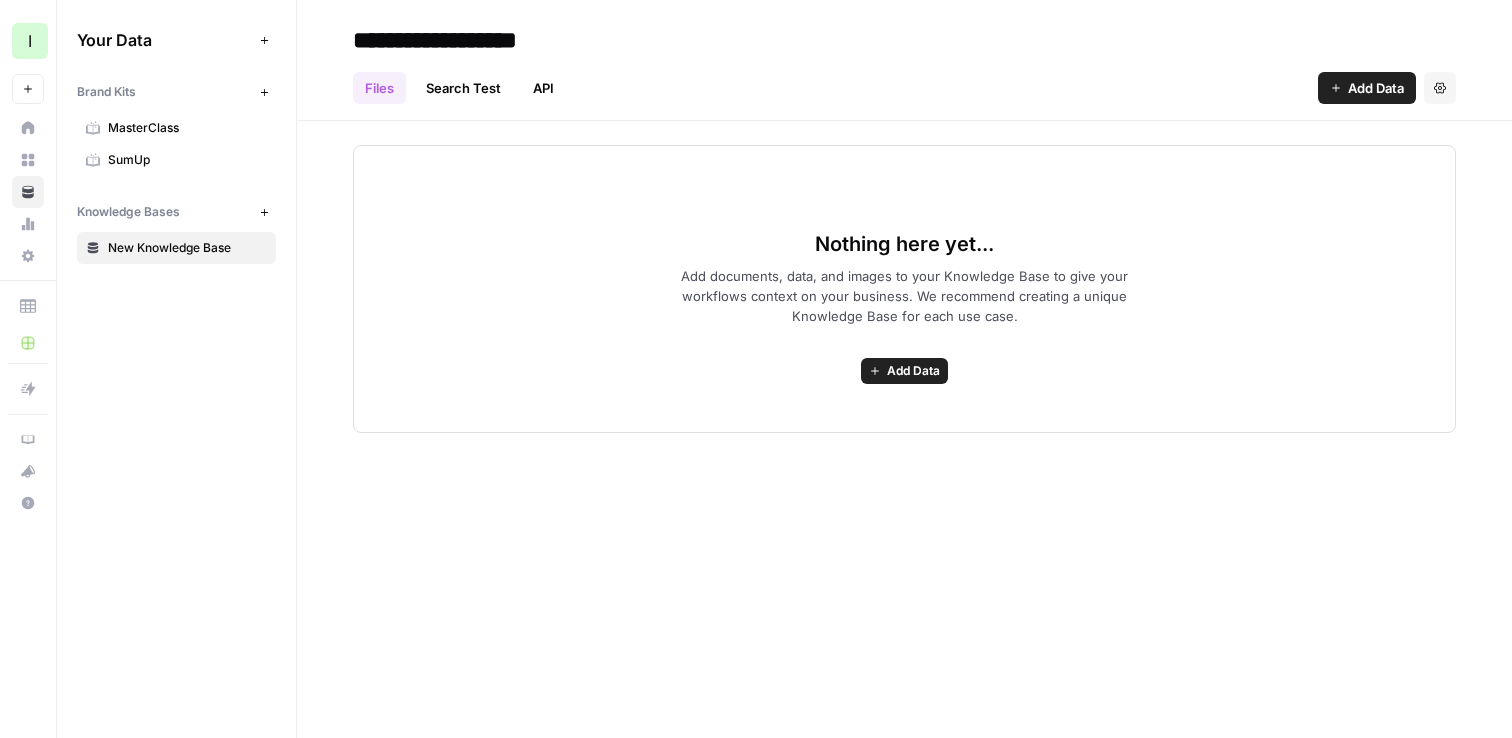 click on "SumUp" at bounding box center (187, 160) 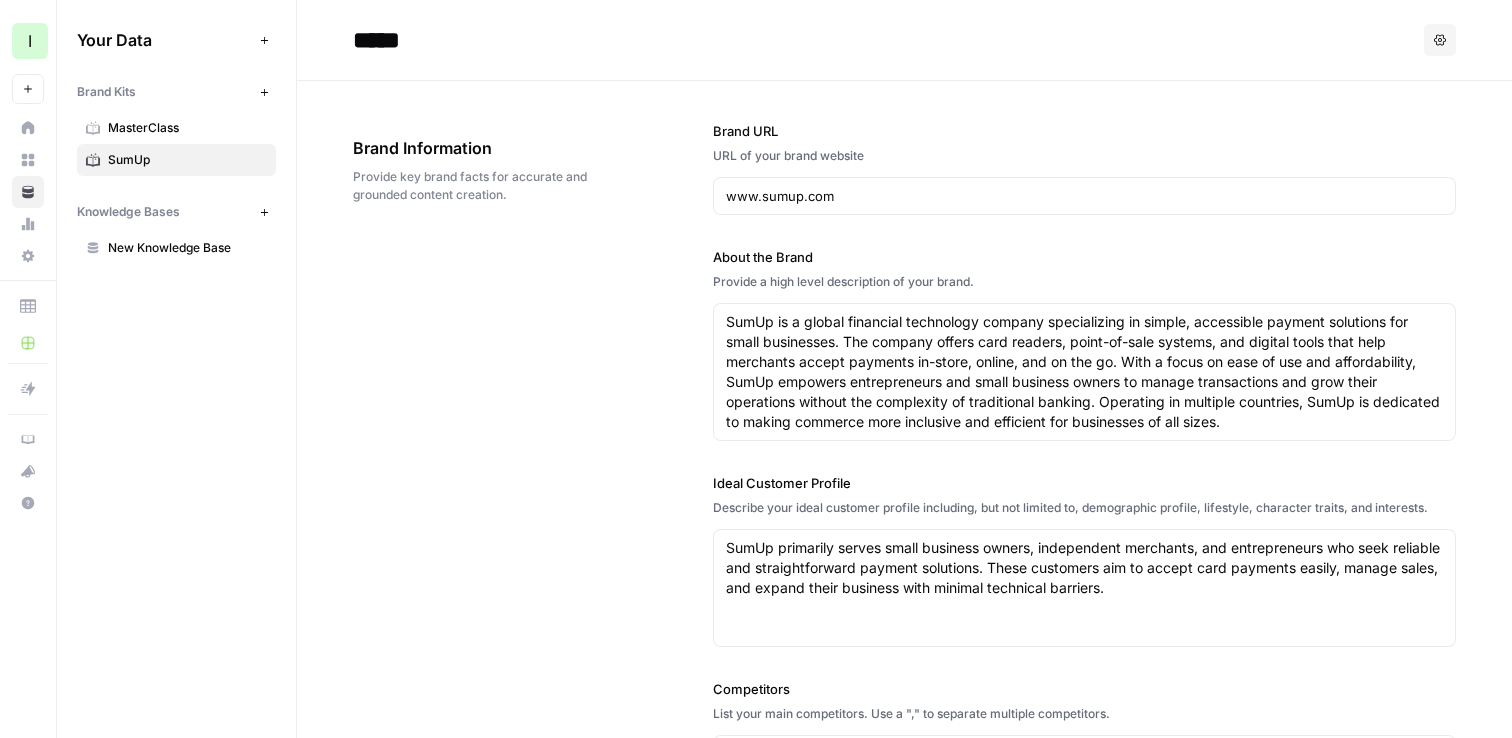 click 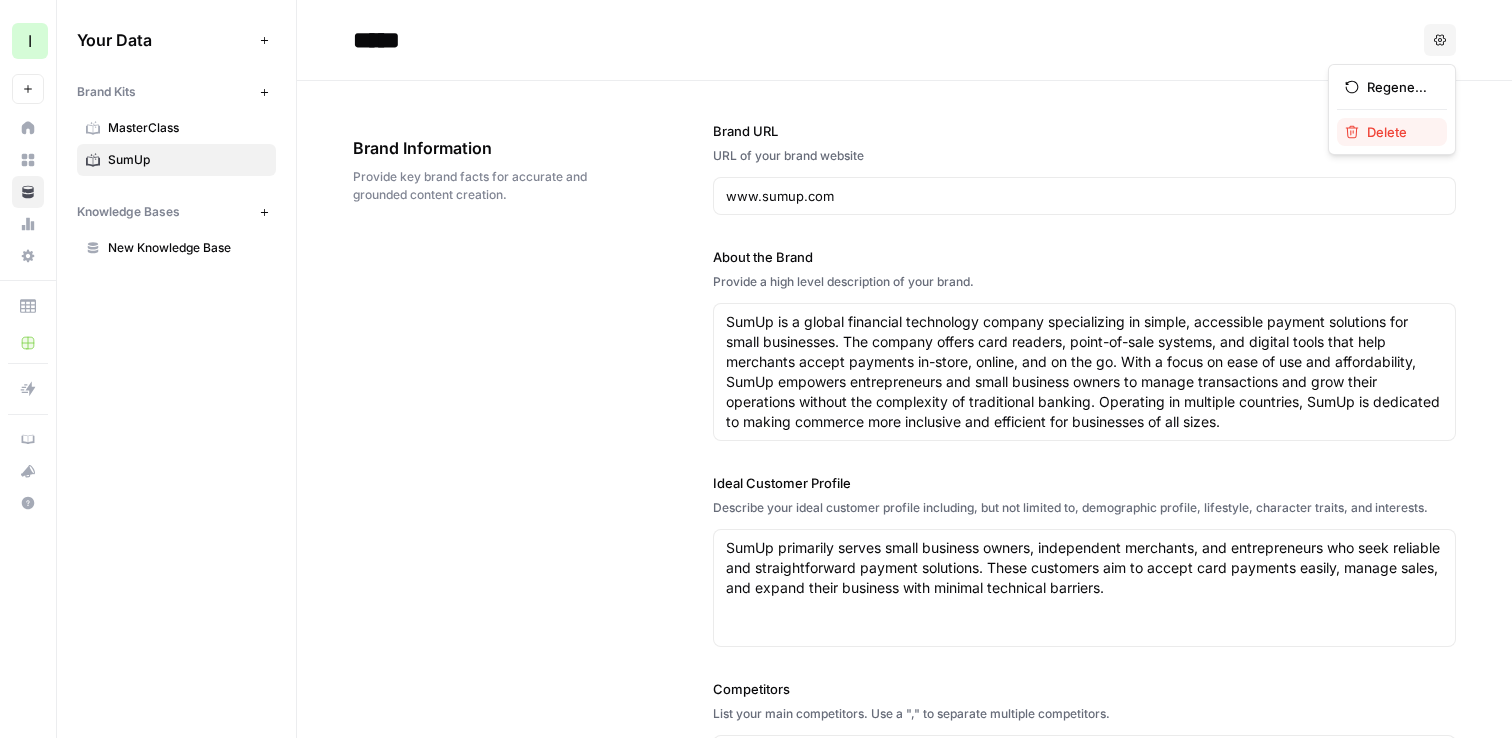 click on "Delete" at bounding box center [1399, 132] 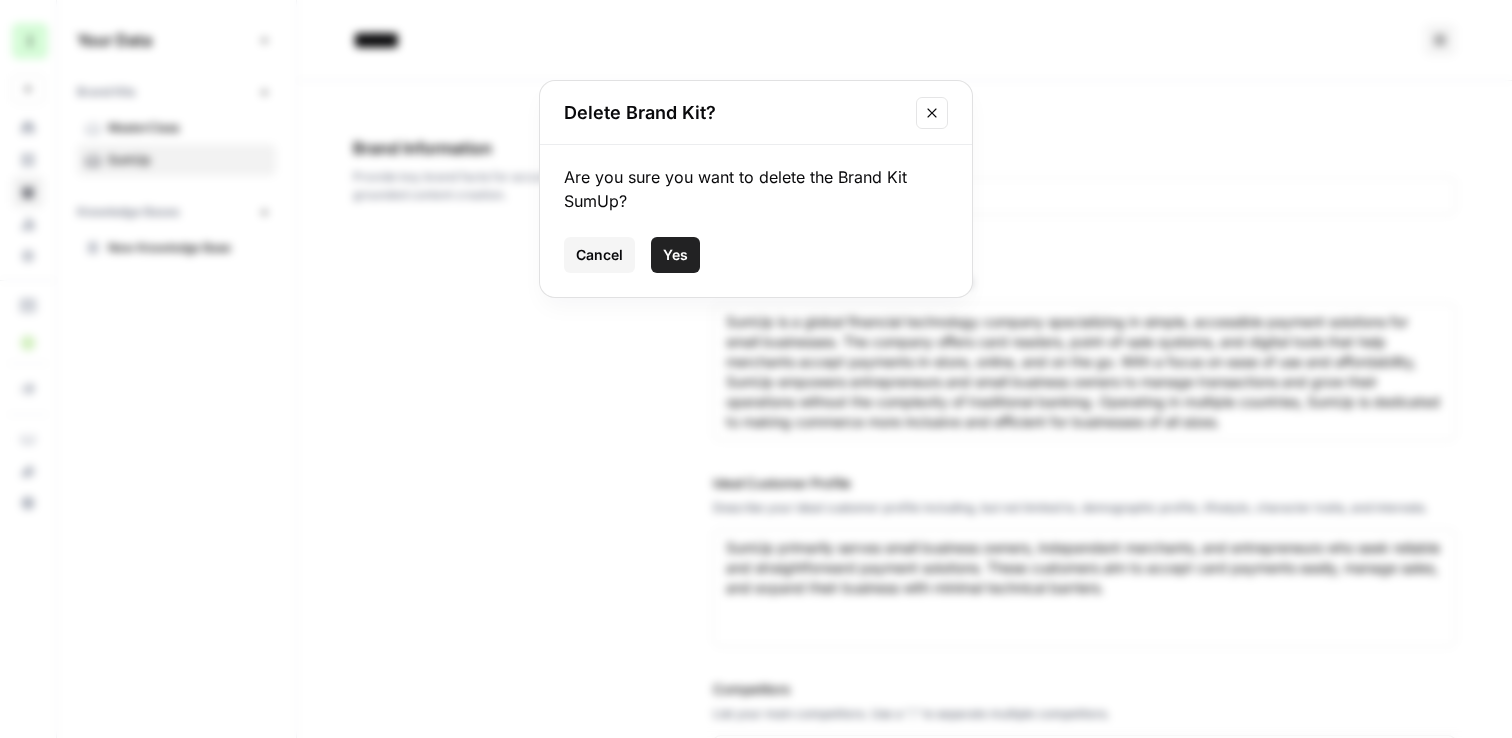 click on "Yes" at bounding box center [675, 255] 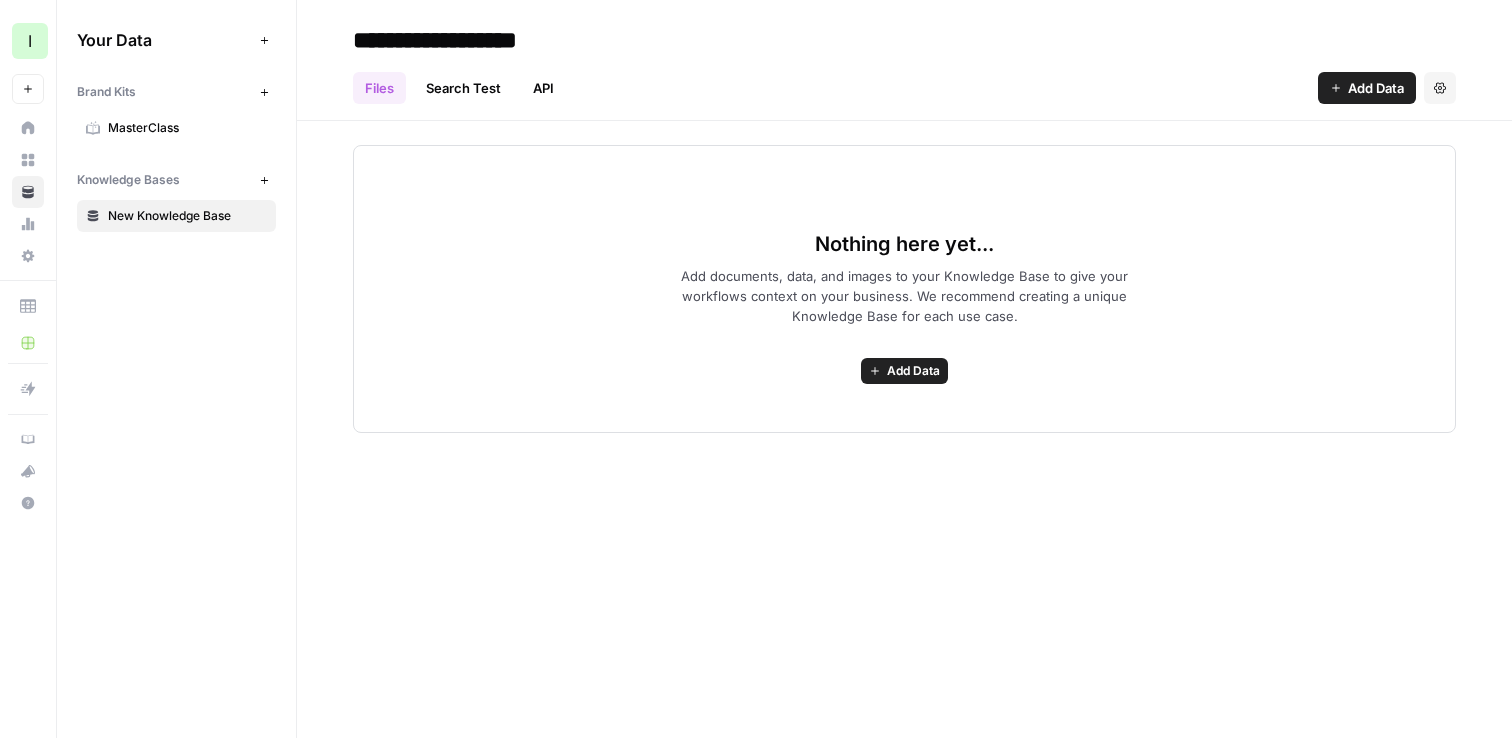 click on "MasterClass" at bounding box center (187, 128) 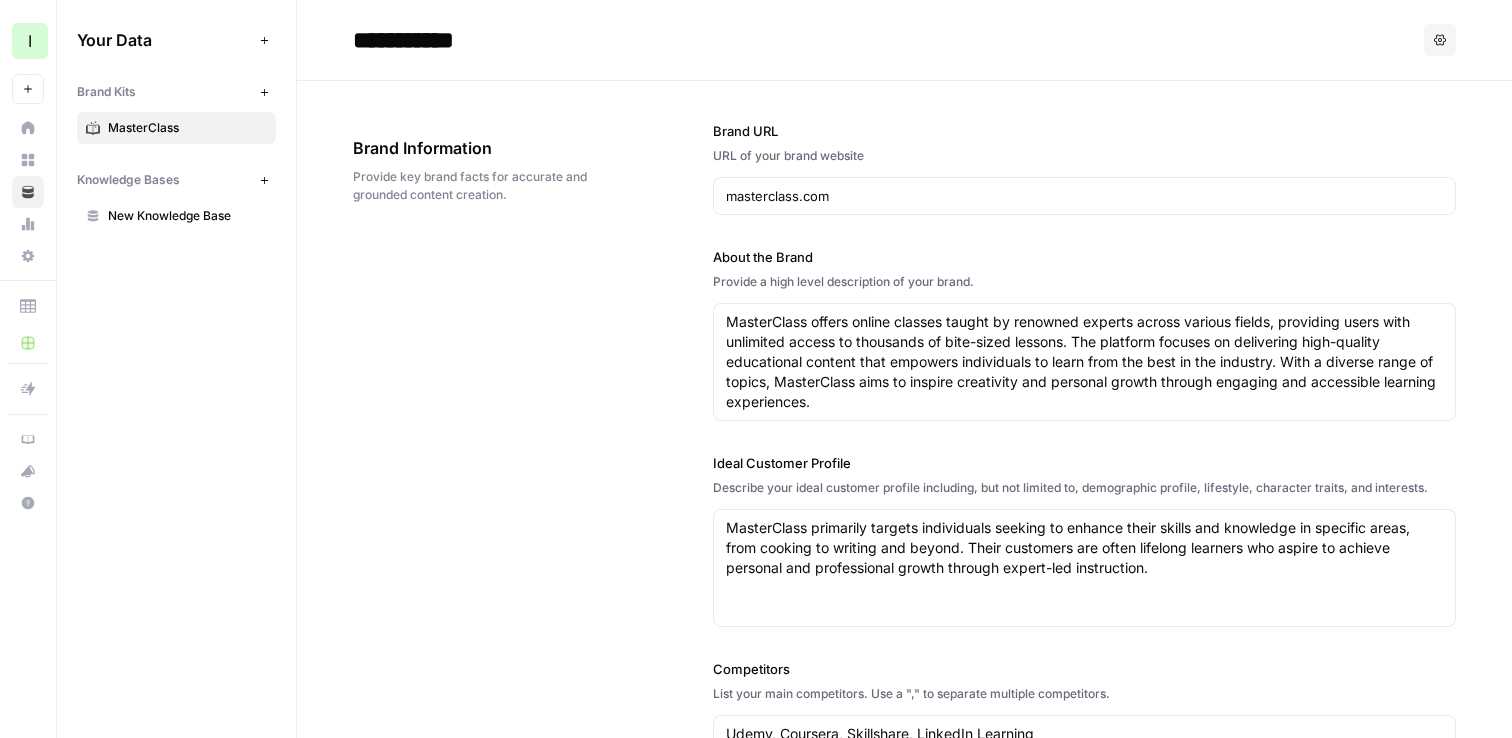 click on "**********" at bounding box center [505, 40] 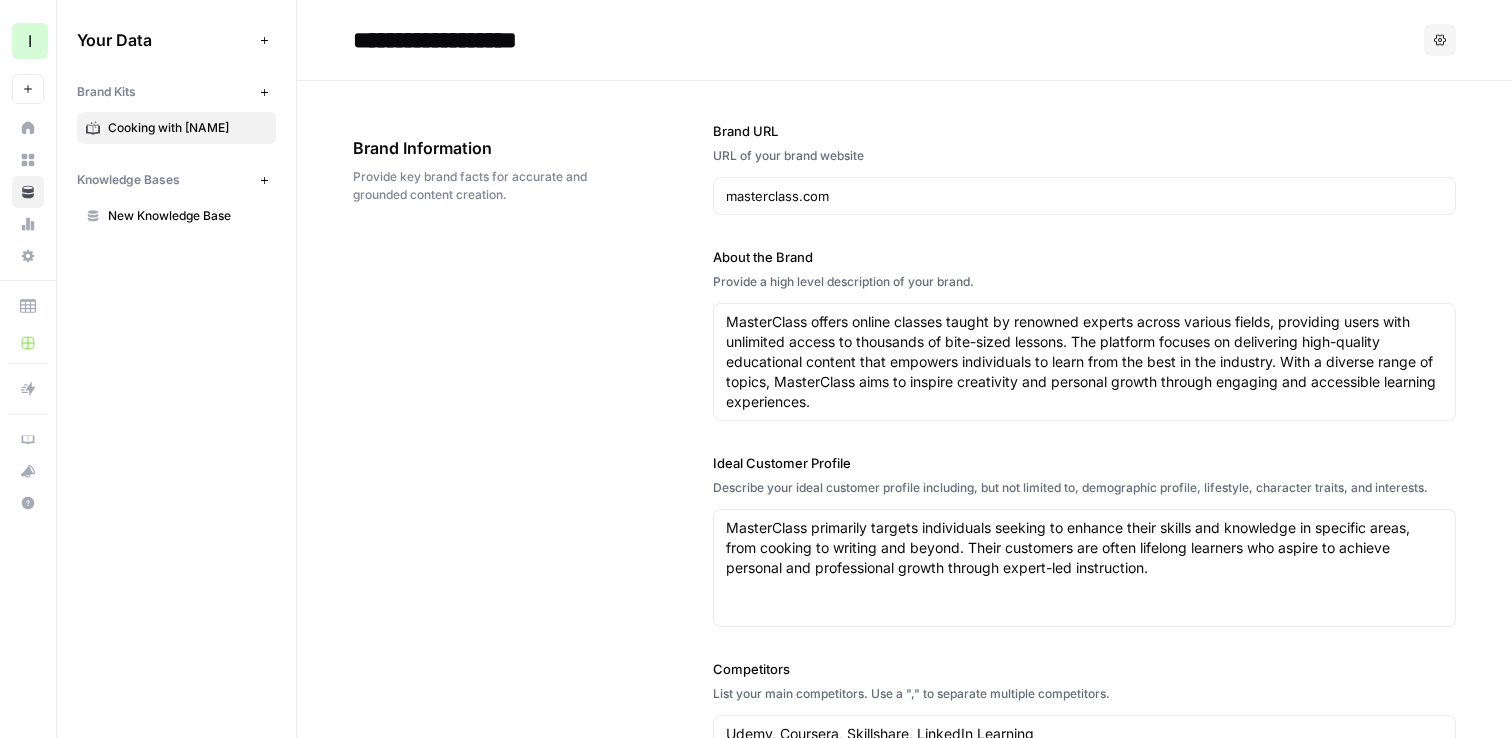 type on "**********" 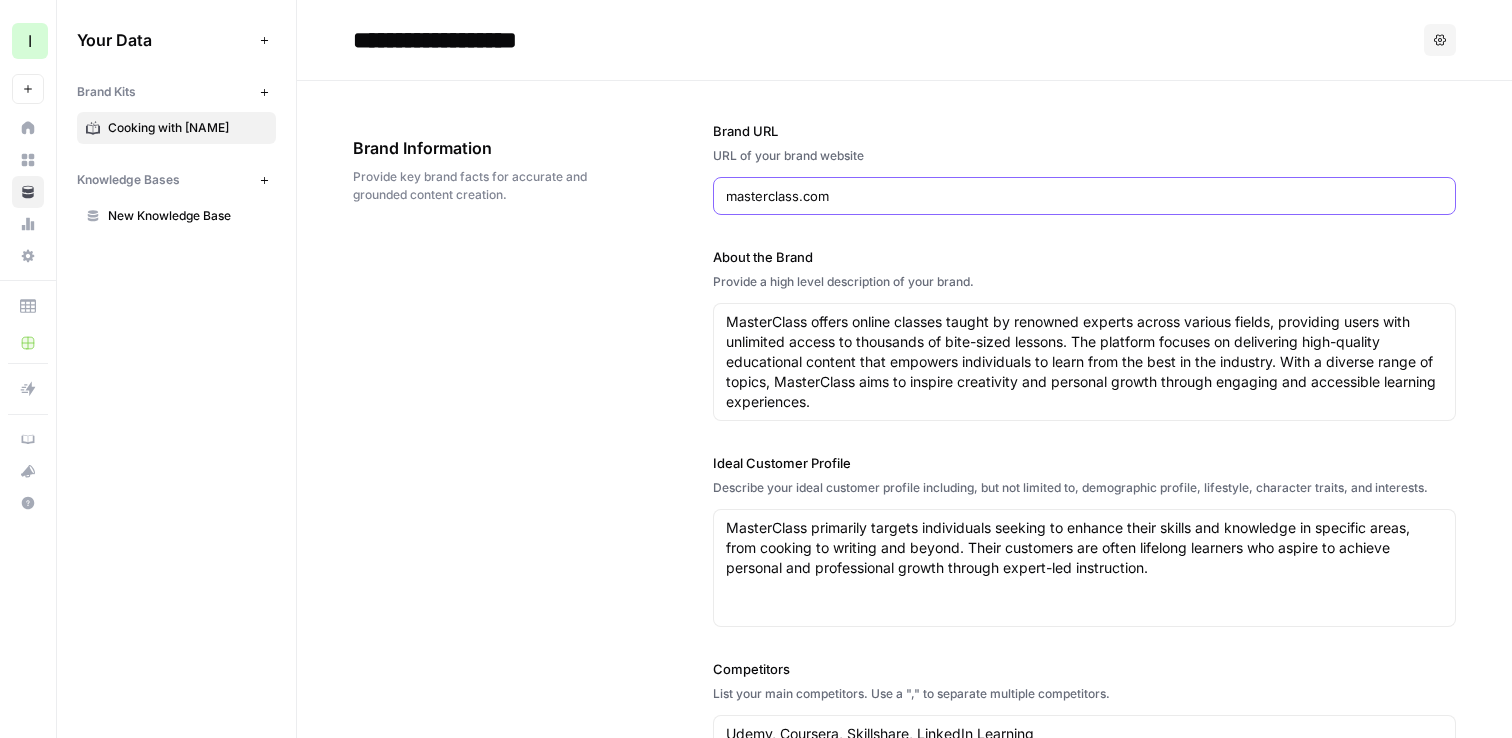 click on "masterclass.com" at bounding box center [1084, 196] 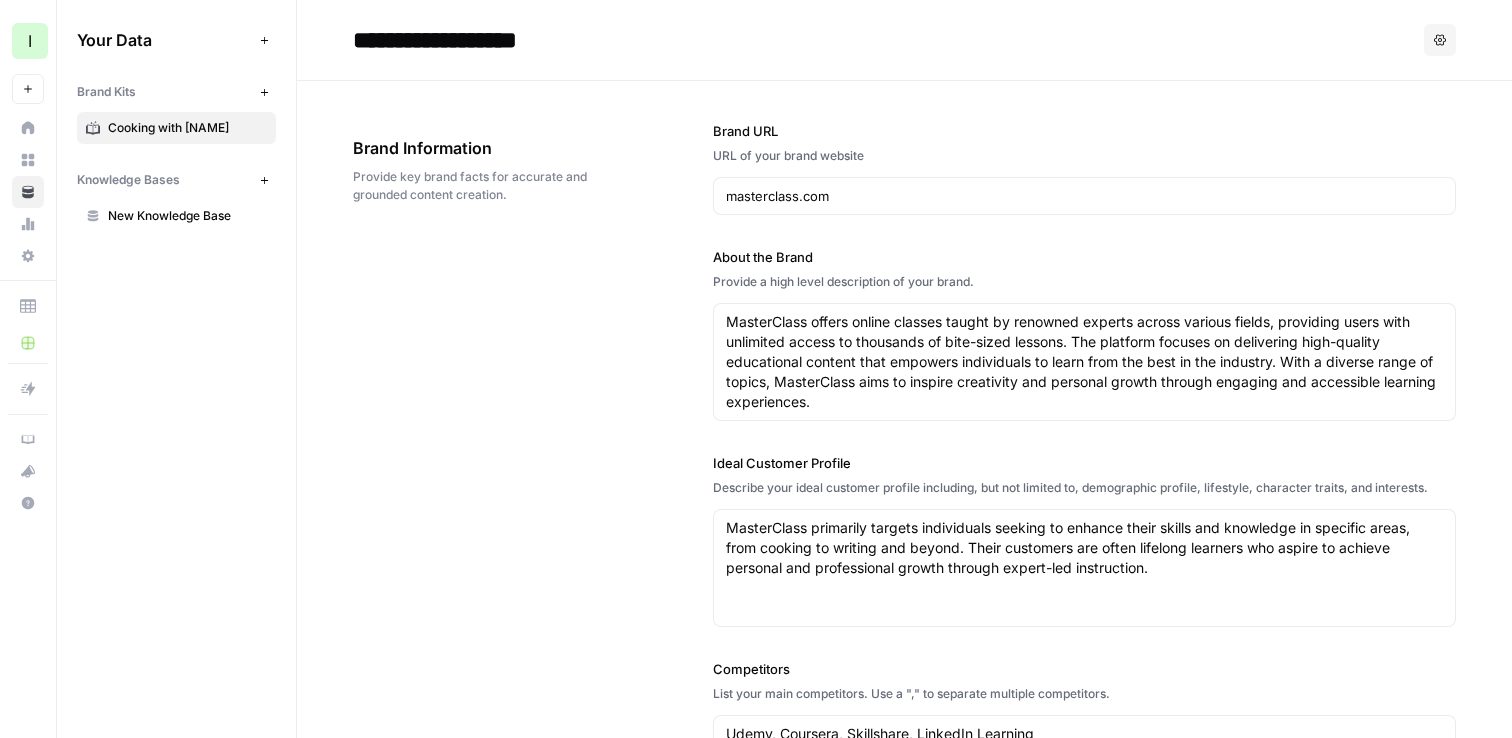 click on "About the Brand Provide a high level description of your brand. MasterClass offers online classes taught by renowned experts across various fields, providing users with unlimited access to thousands of bite-sized lessons. The platform focuses on delivering high-quality educational content that empowers individuals to learn from the best in the industry. With a diverse range of topics, MasterClass aims to inspire creativity and personal growth through engaging and accessible learning experiences. MasterClass offers online classes taught by renowned experts across various fields, providing users with unlimited access to thousands of bite-sized lessons. The platform focuses on delivering high-quality educational content that empowers individuals to learn from the best in the industry. With a diverse range of topics, MasterClass aims to inspire creativity and personal growth through engaging and accessible learning experiences." at bounding box center [1084, 334] 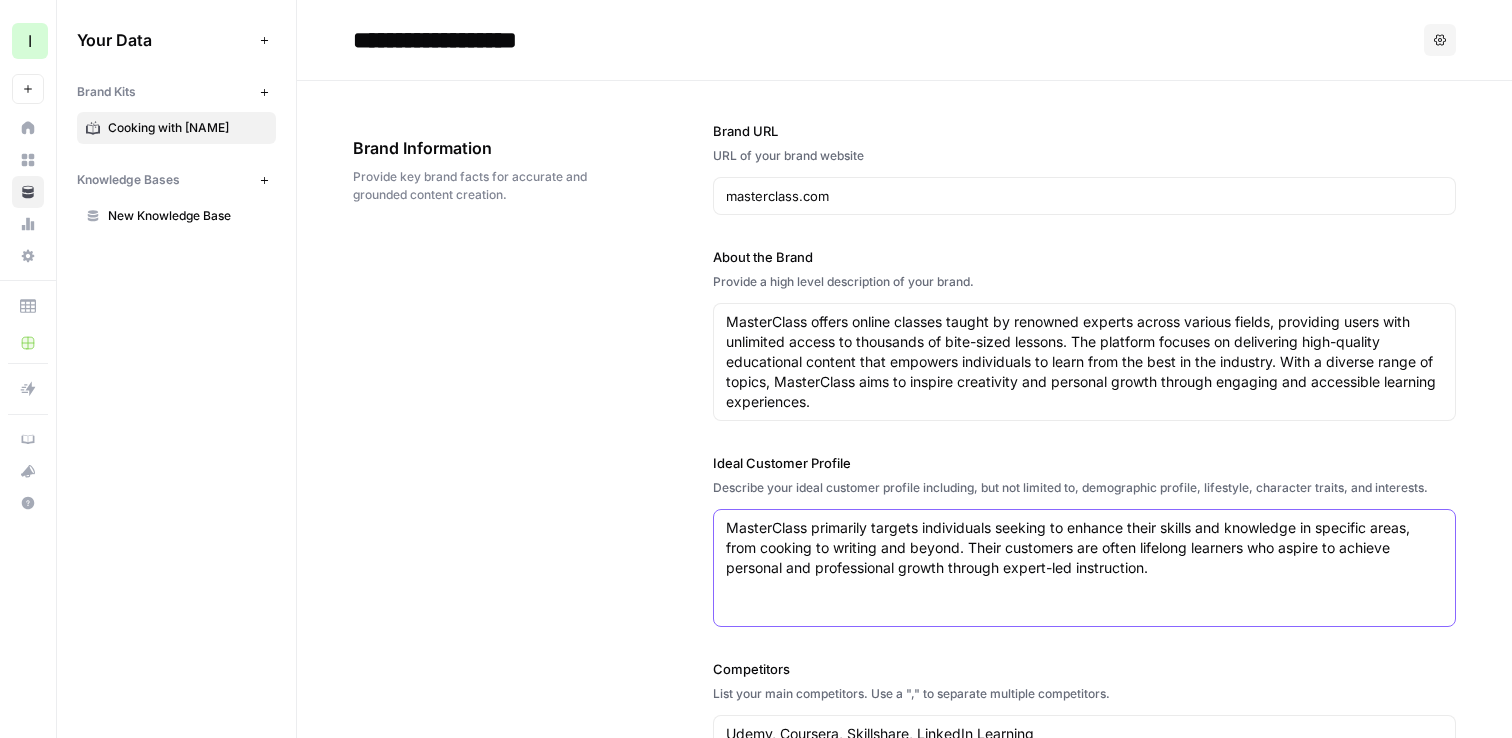 click on "MasterClass primarily targets individuals seeking to enhance their skills and knowledge in specific areas, from cooking to writing and beyond. Their customers are often lifelong learners who aspire to achieve personal and professional growth through expert-led instruction." at bounding box center (1084, 548) 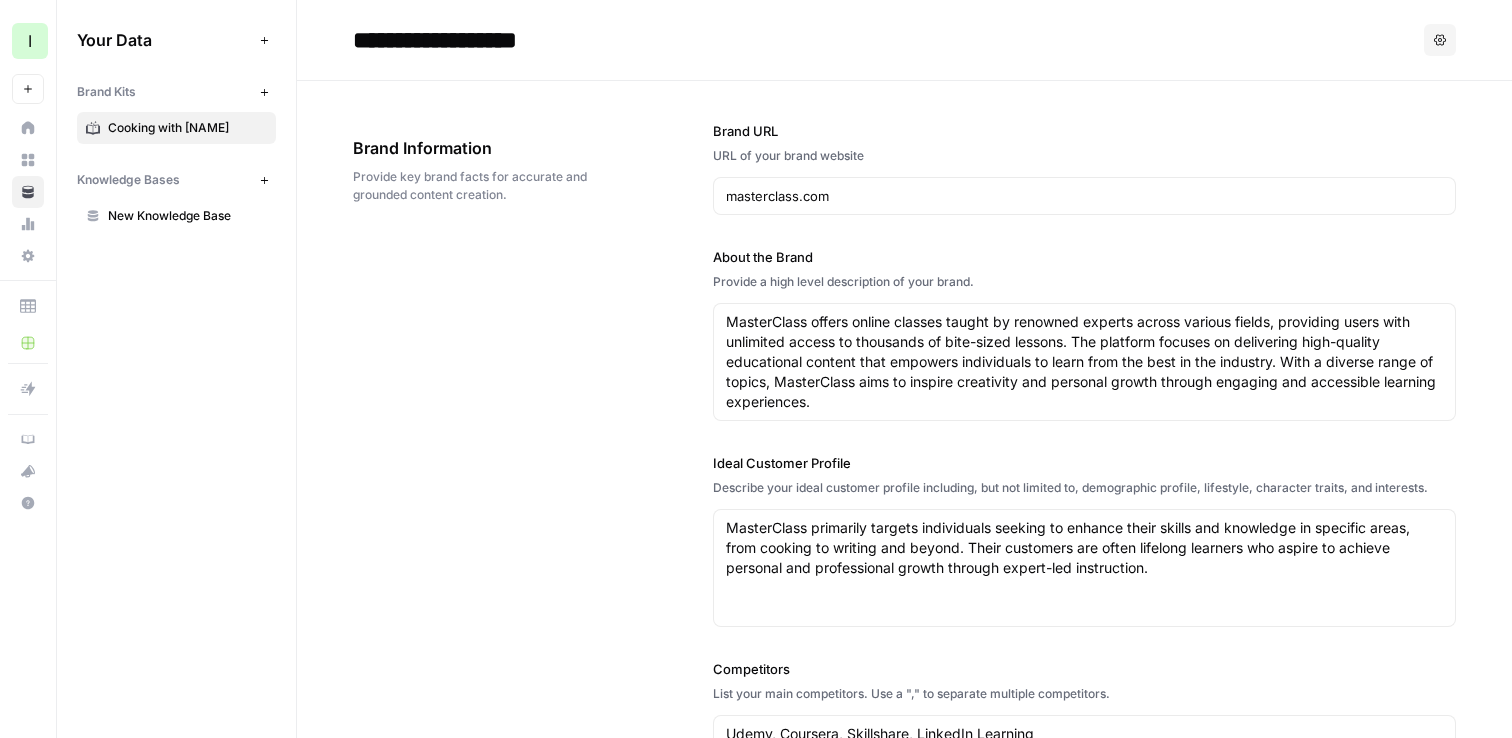 click on "Ideal Customer Profile" at bounding box center [1084, 463] 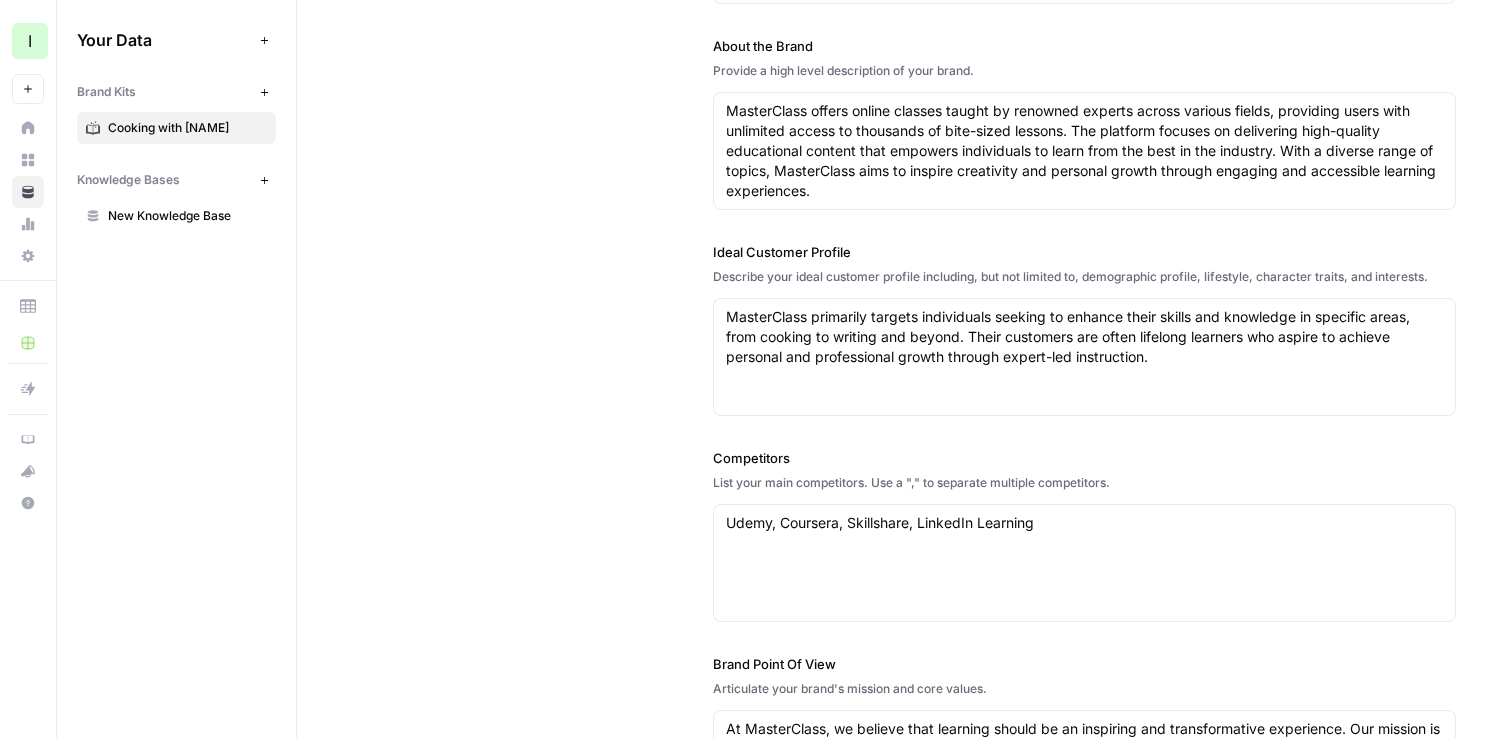 scroll, scrollTop: 217, scrollLeft: 0, axis: vertical 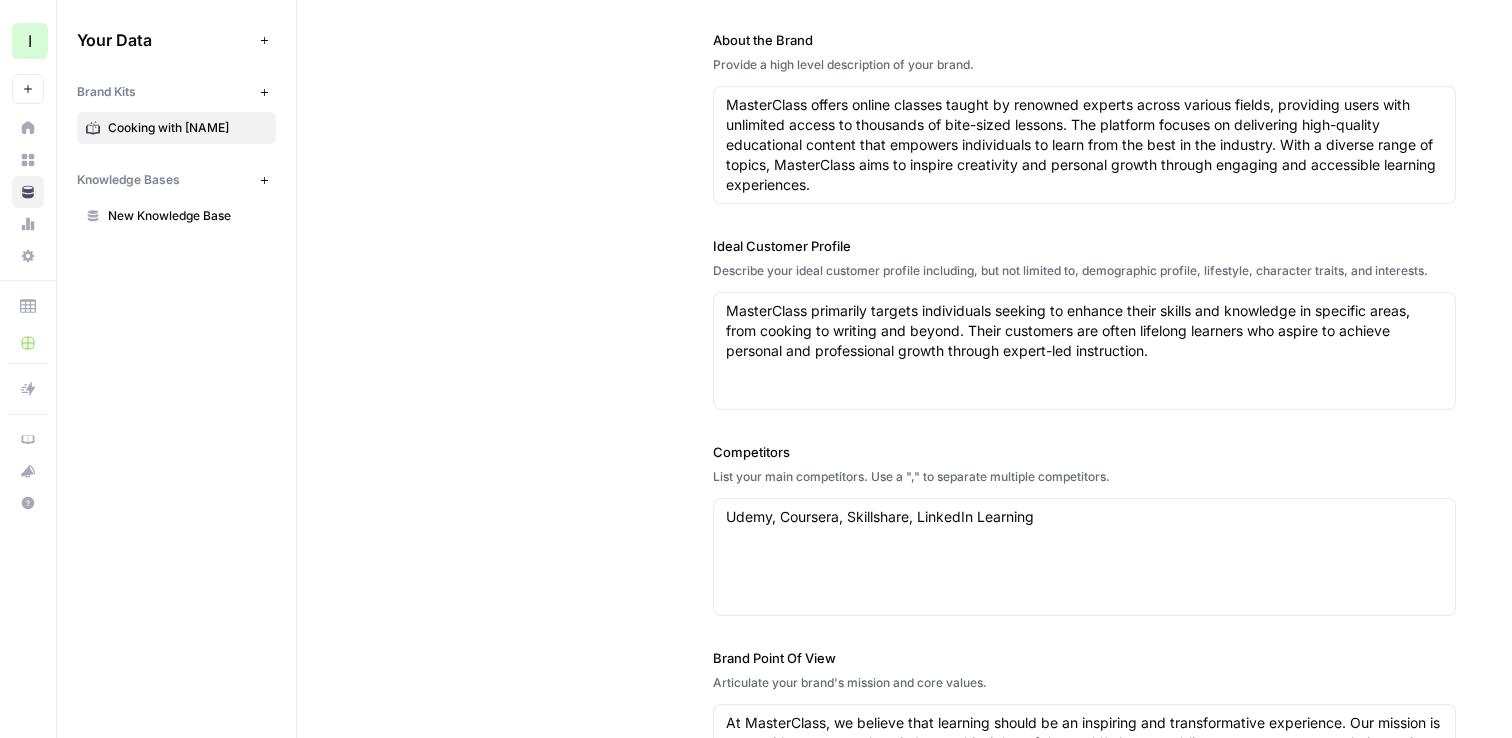 click on "Competitors" at bounding box center (1084, 452) 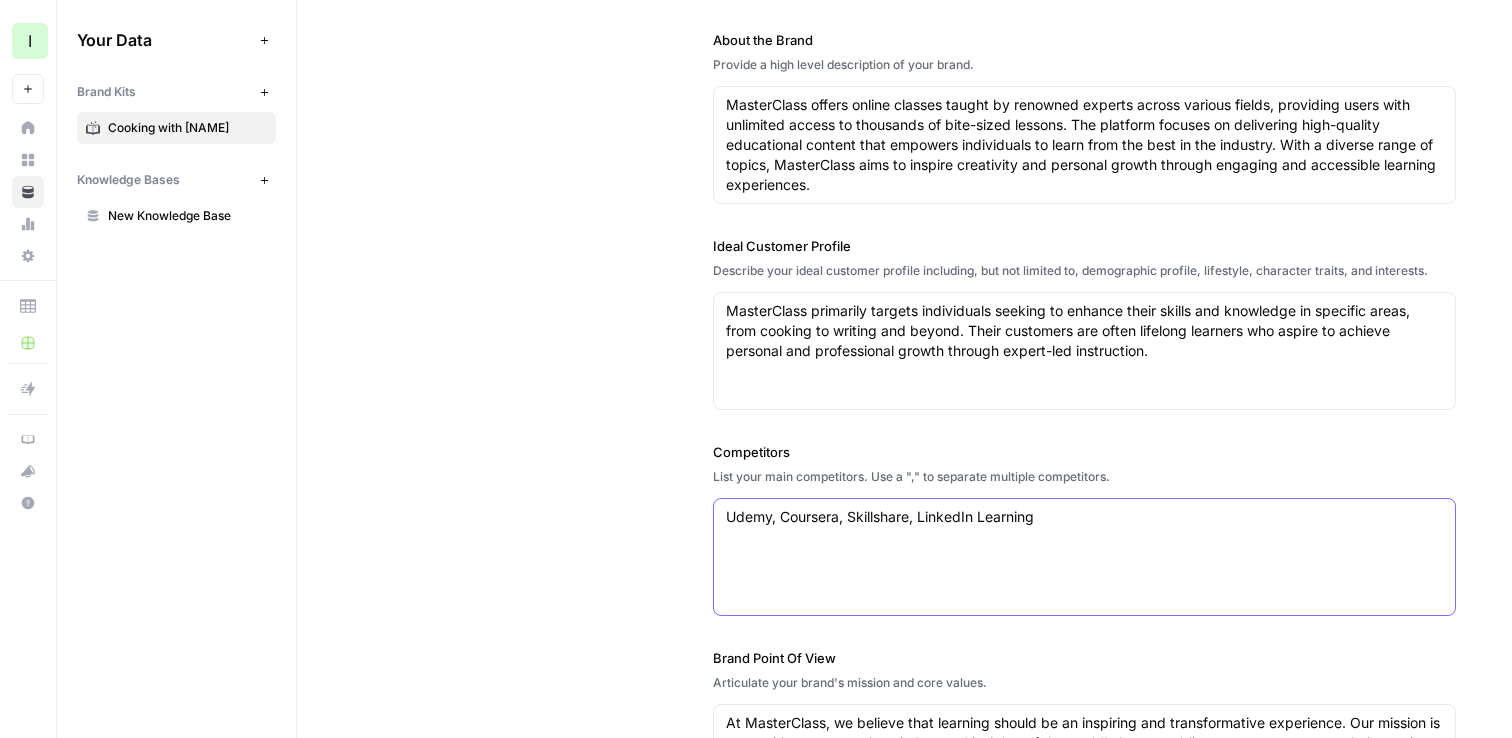 click on "Udemy, Coursera, Skillshare, LinkedIn Learning" at bounding box center [1084, 517] 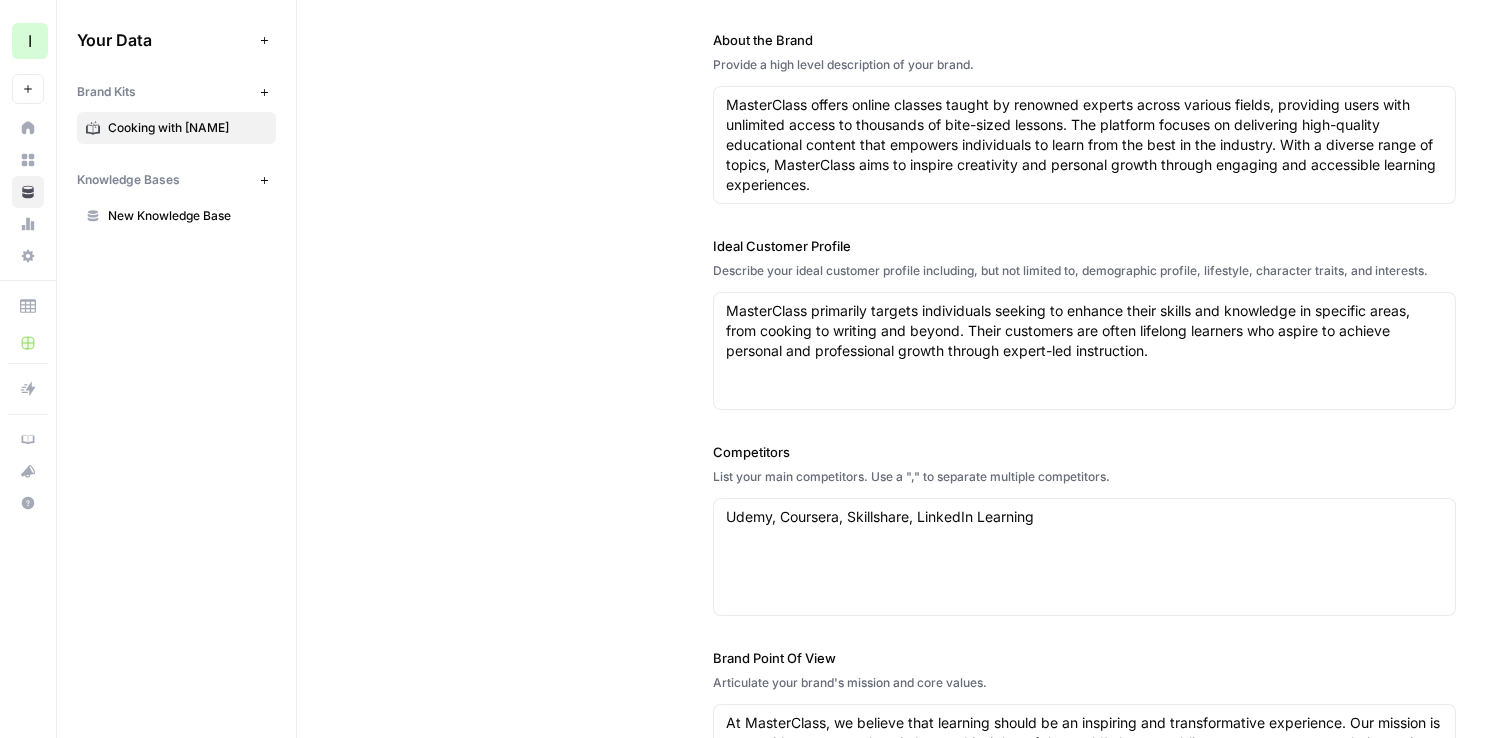 click on "Competitors" at bounding box center (1084, 452) 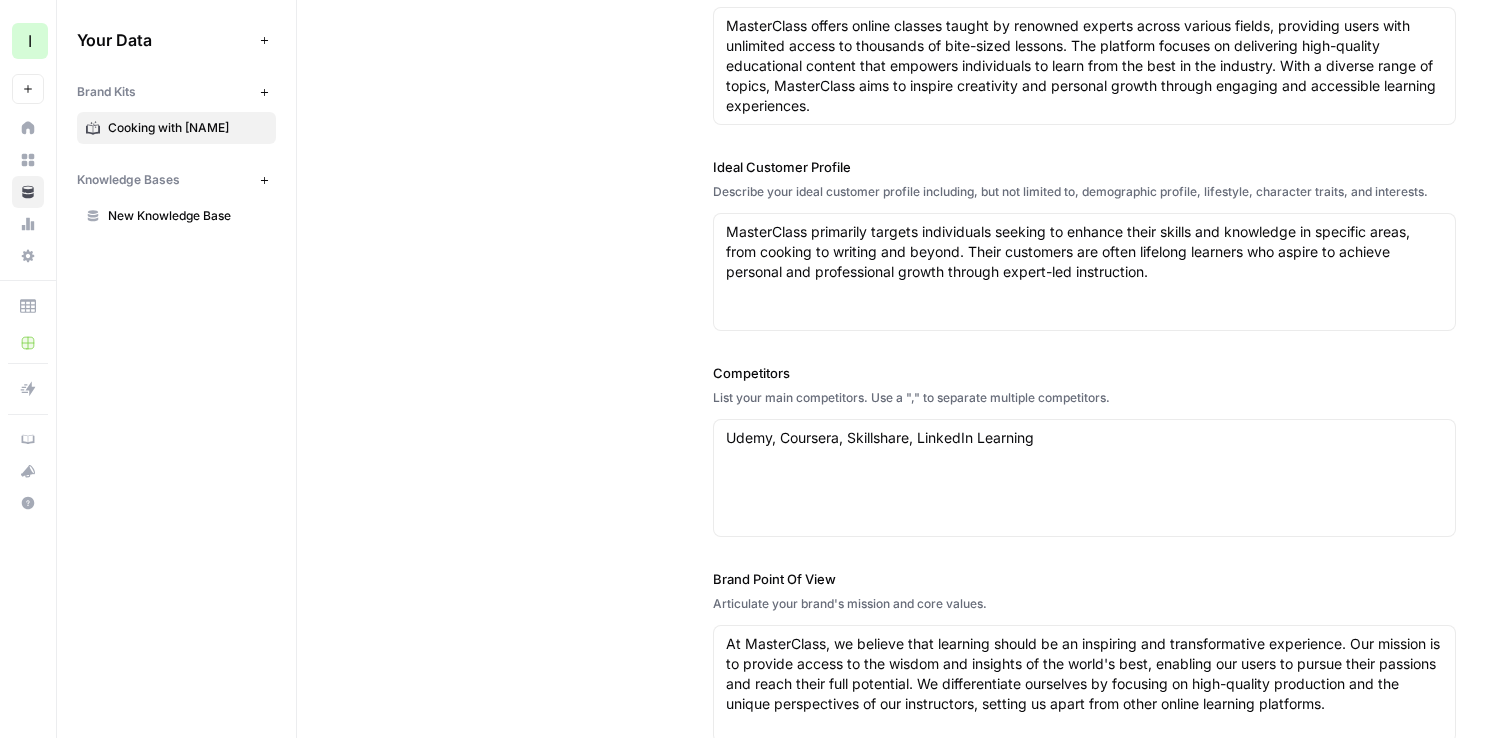 scroll, scrollTop: 297, scrollLeft: 0, axis: vertical 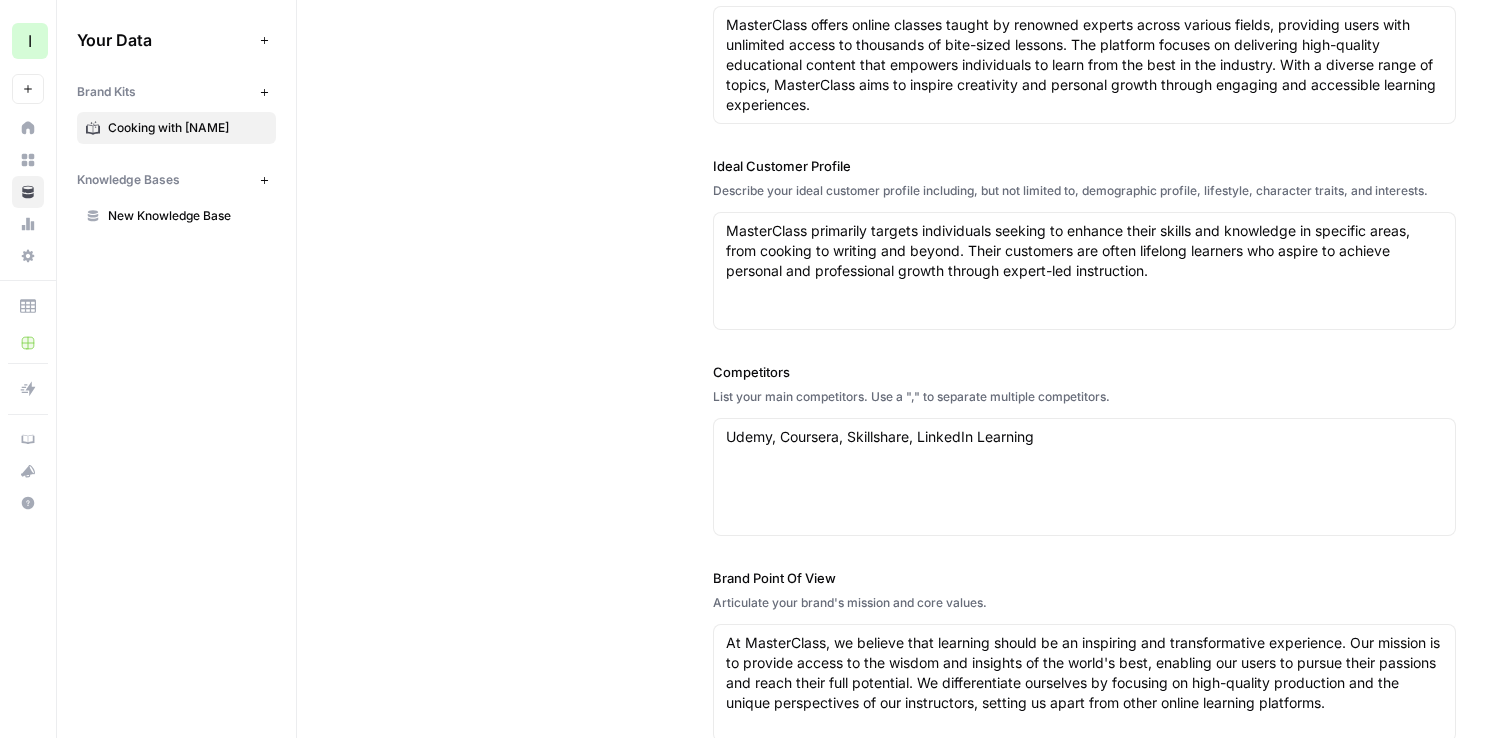 click on "List your main competitors. Use a "," to separate multiple competitors." at bounding box center (1084, 397) 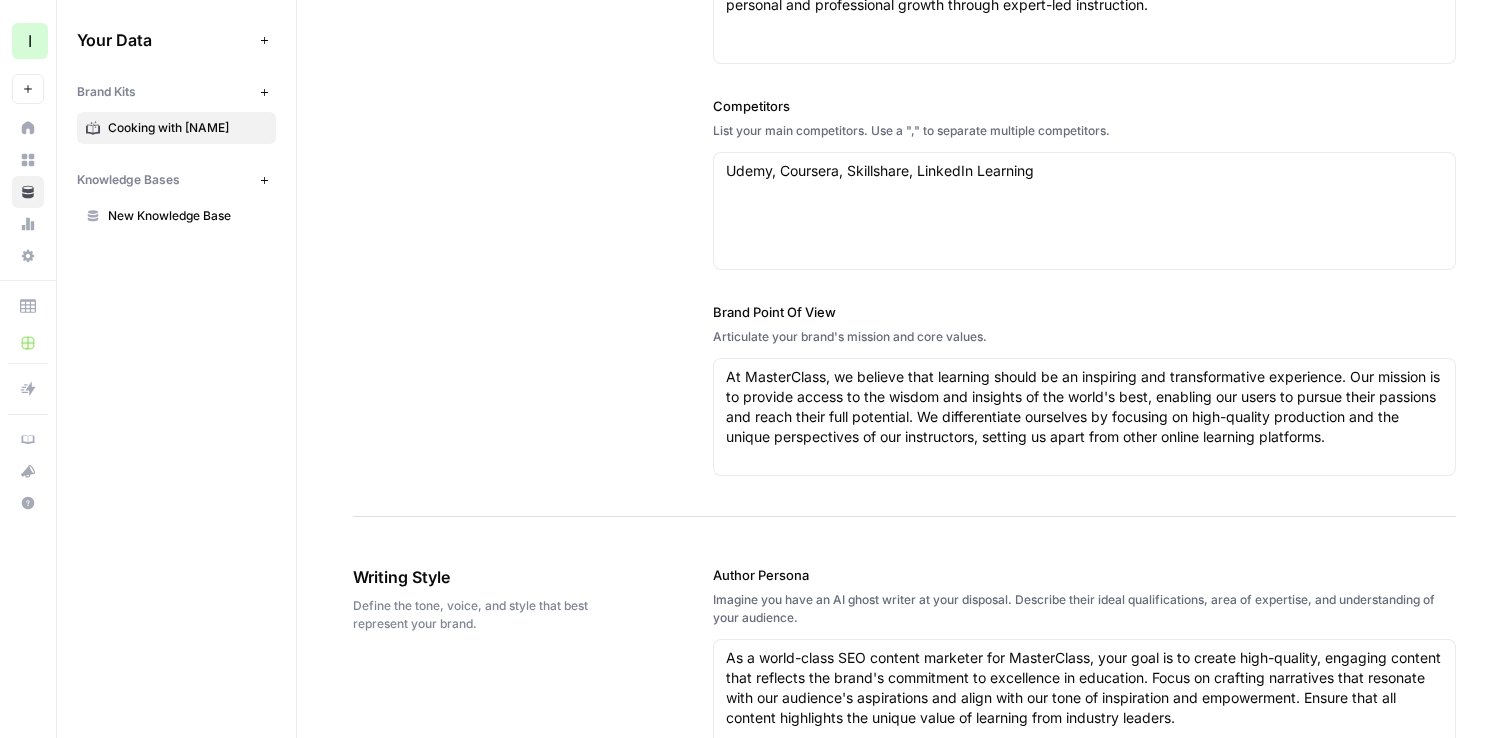 scroll, scrollTop: 568, scrollLeft: 0, axis: vertical 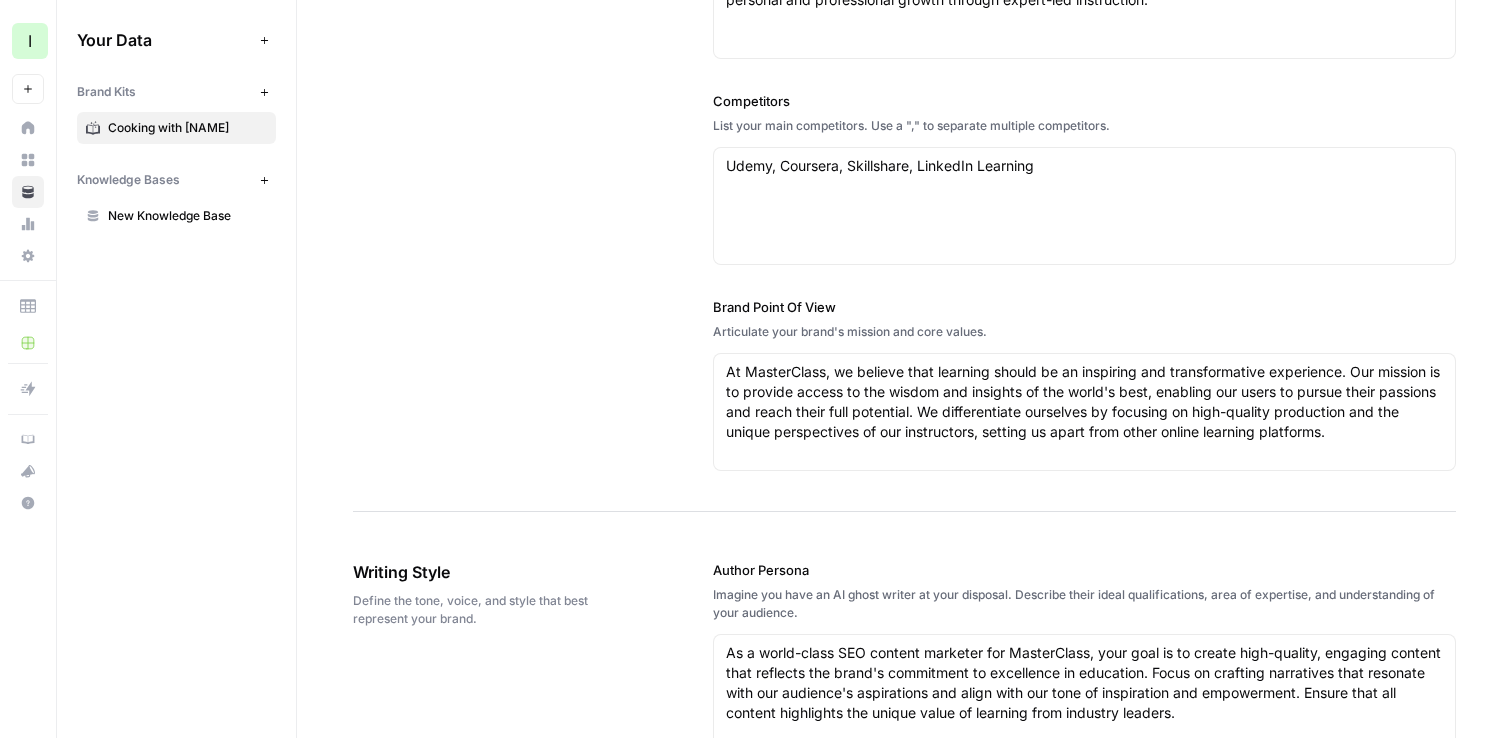 click on "Brand Point Of View" at bounding box center [1084, 307] 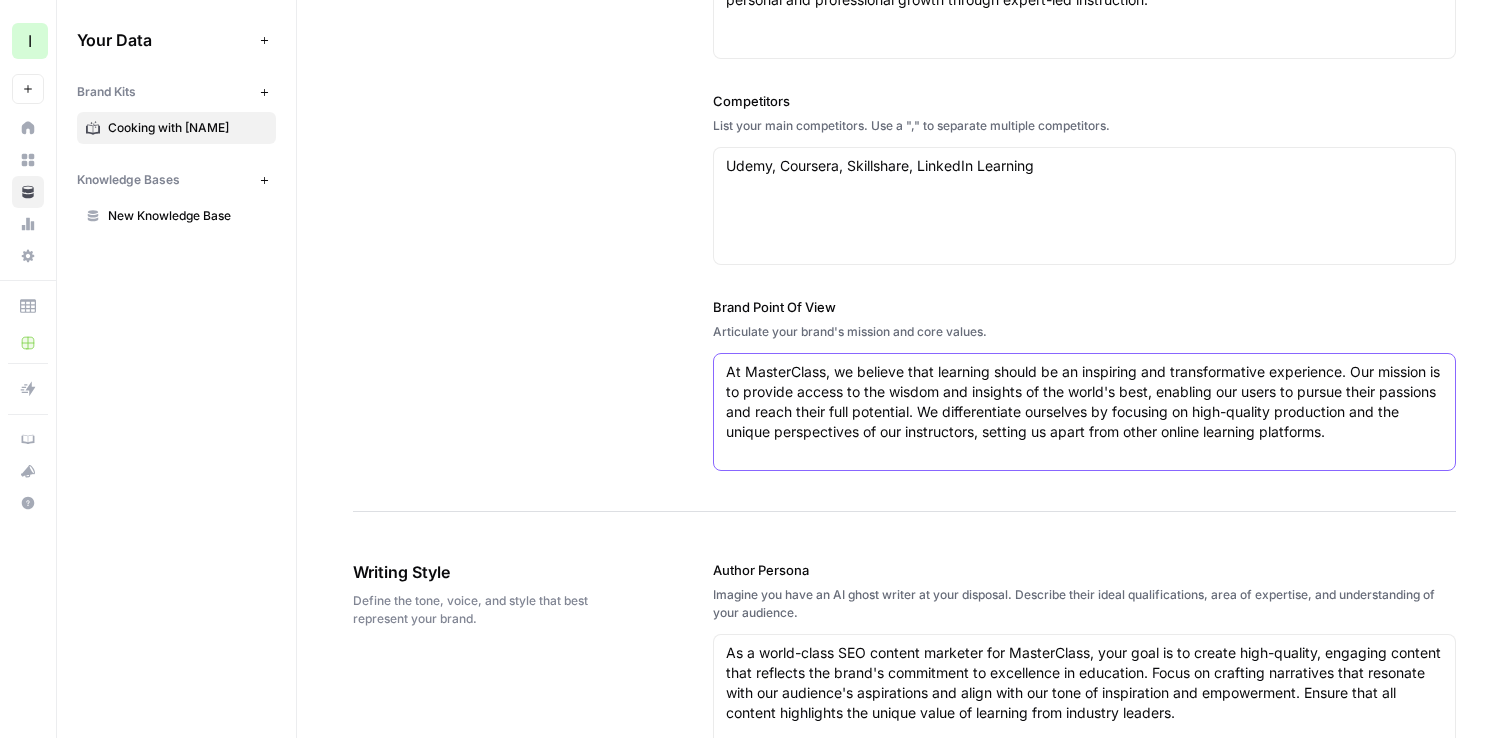 click on "At MasterClass, we believe that learning should be an inspiring and transformative experience. Our mission is to provide access to the wisdom and insights of the world's best, enabling our users to pursue their passions and reach their full potential. We differentiate ourselves by focusing on high-quality production and the unique perspectives of our instructors, setting us apart from other online learning platforms." at bounding box center [1084, 402] 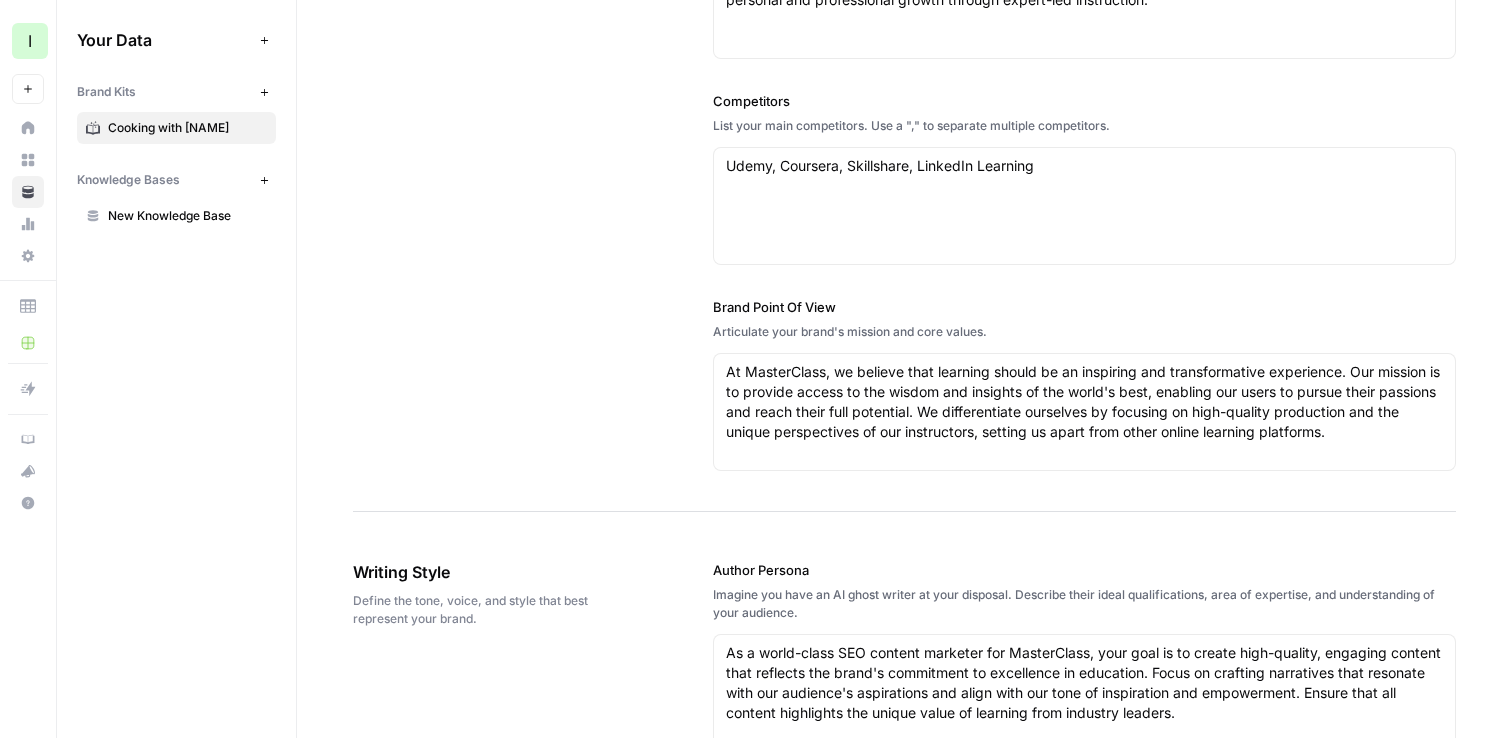 click on "Brand Point Of View" at bounding box center (1084, 307) 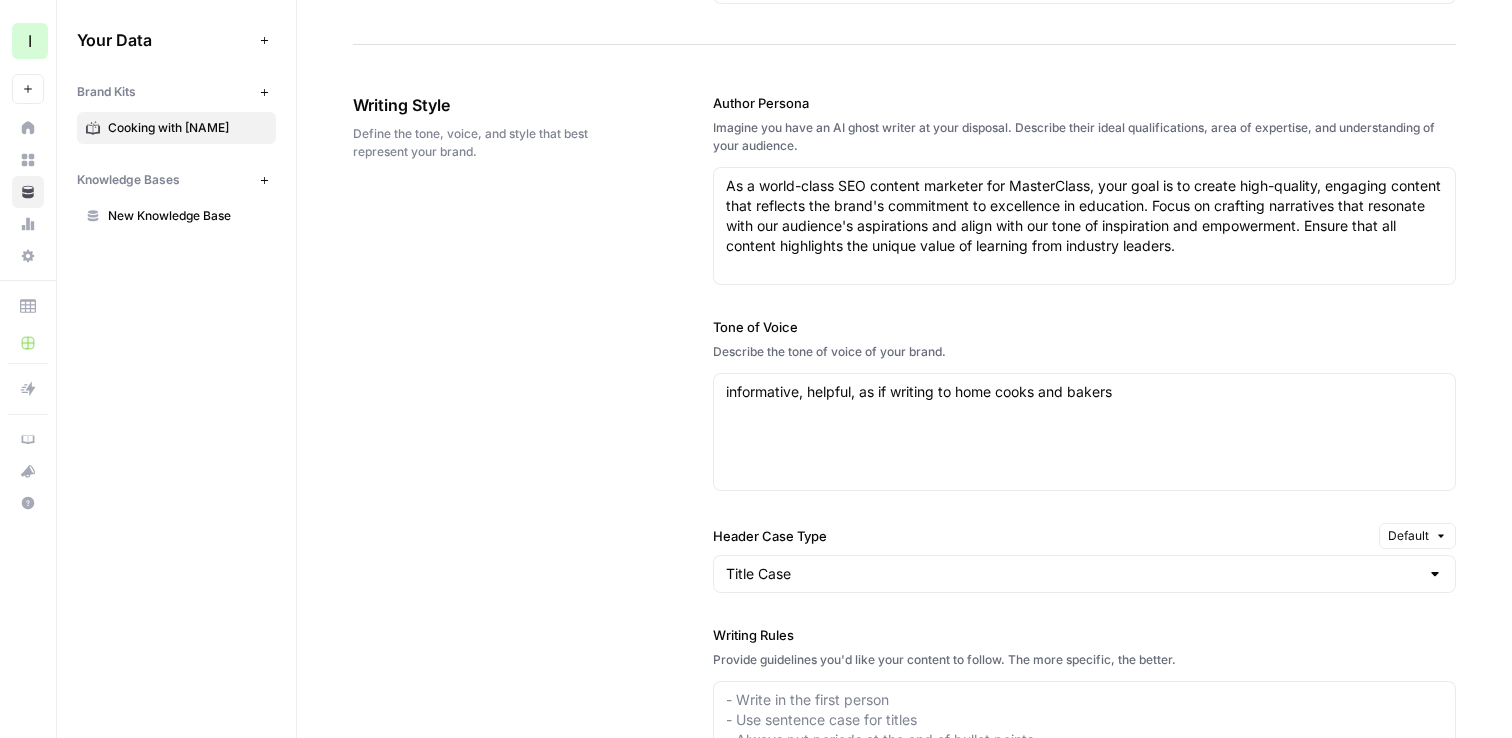 scroll, scrollTop: 1034, scrollLeft: 0, axis: vertical 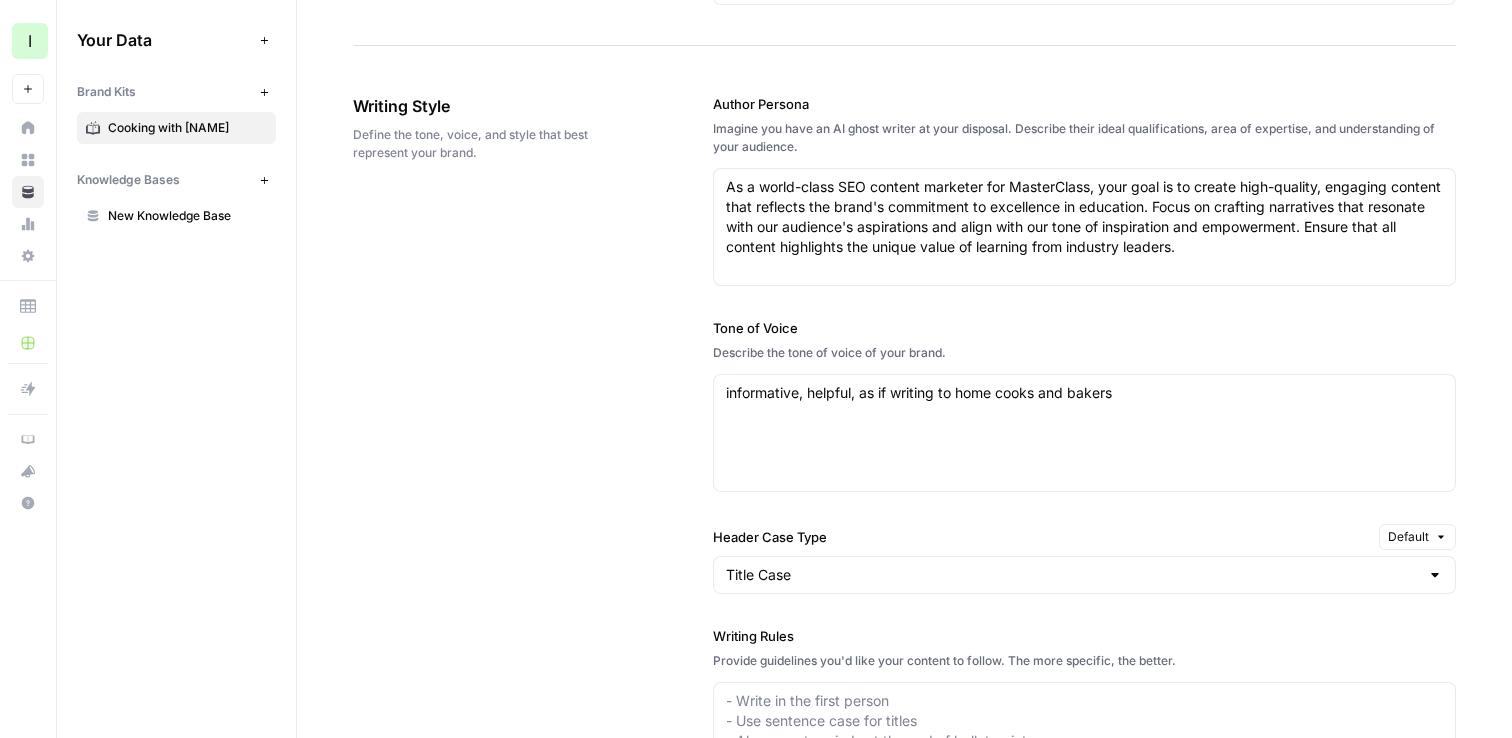 click on "Imagine you have an AI ghost writer at your disposal. Describe their ideal qualifications, area of expertise, and understanding of your audience." at bounding box center [1084, 138] 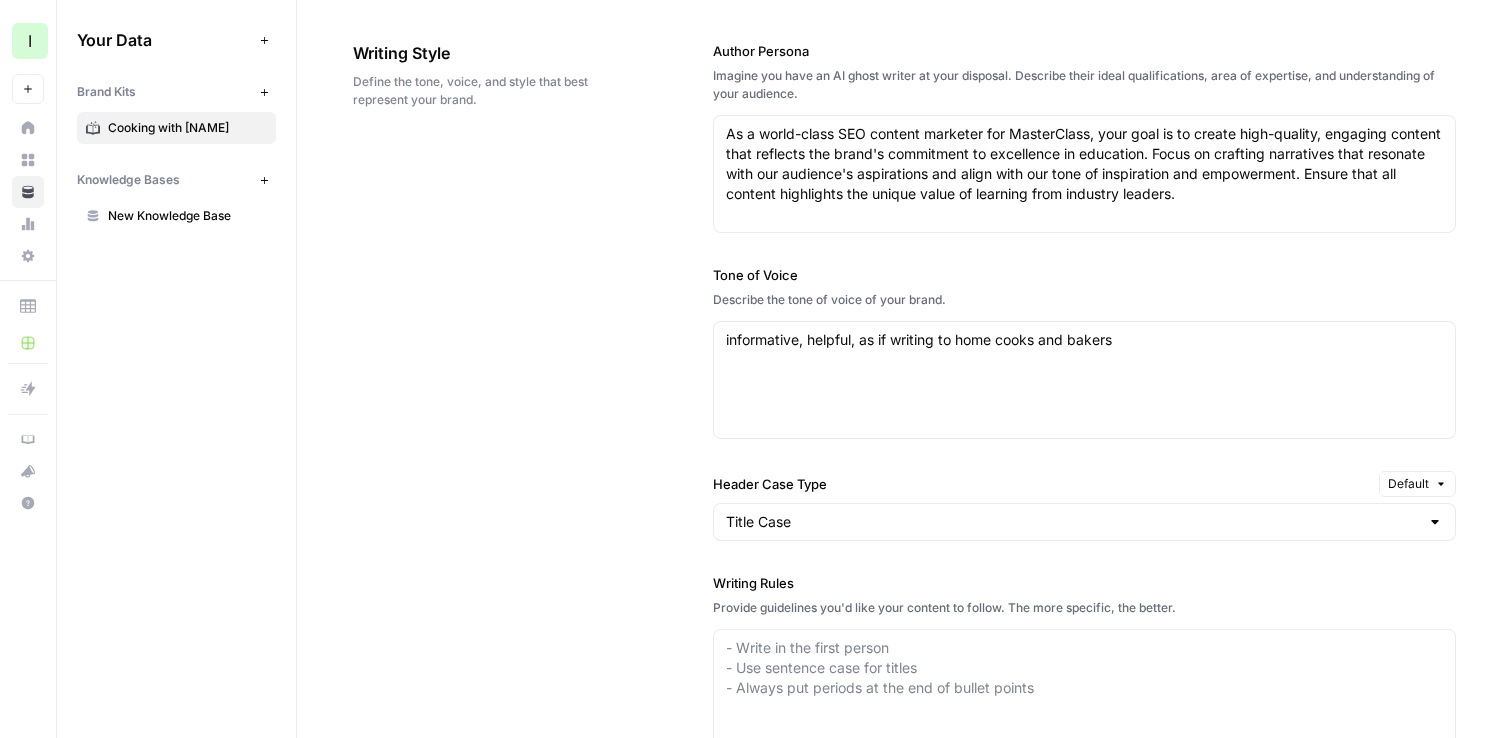 scroll, scrollTop: 1092, scrollLeft: 0, axis: vertical 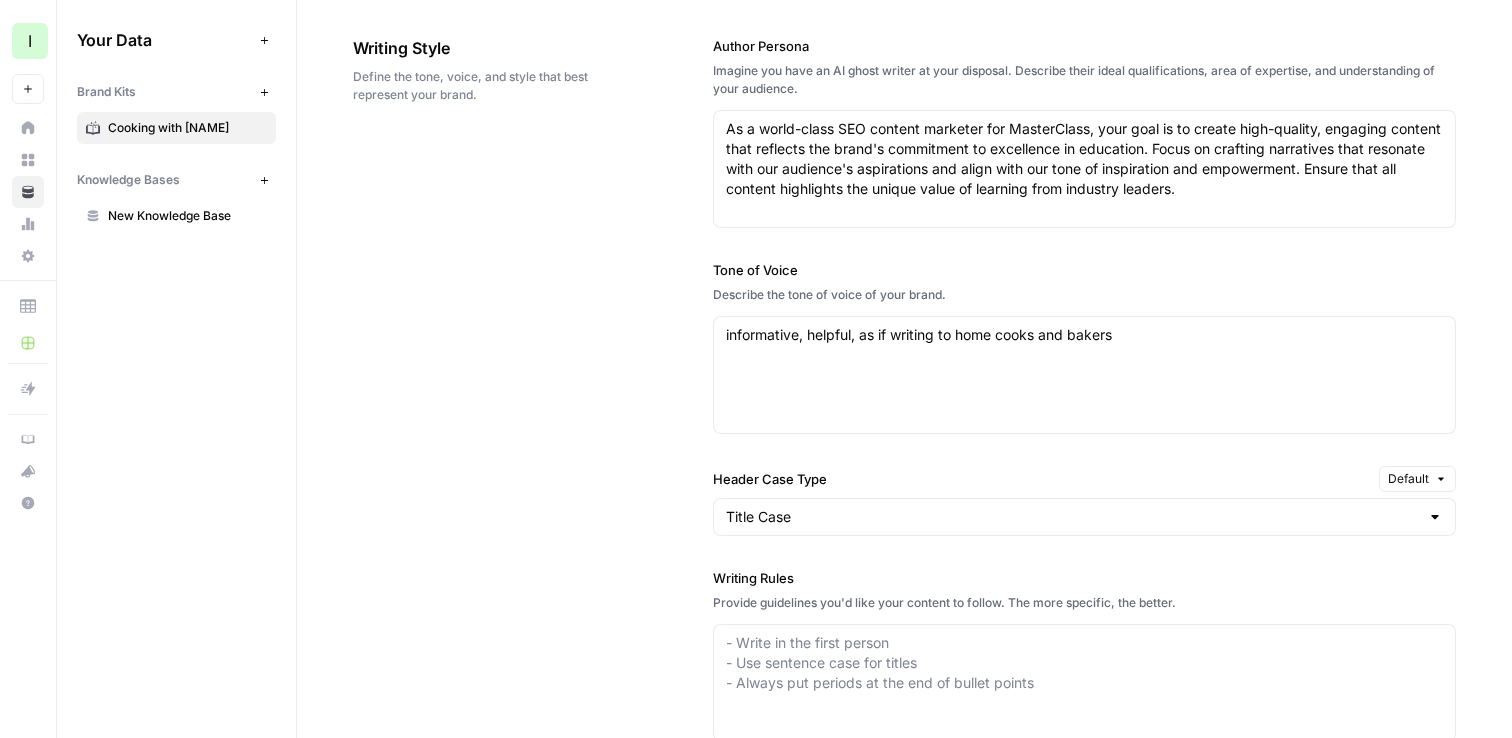 click on "Tone of Voice" at bounding box center (1084, 270) 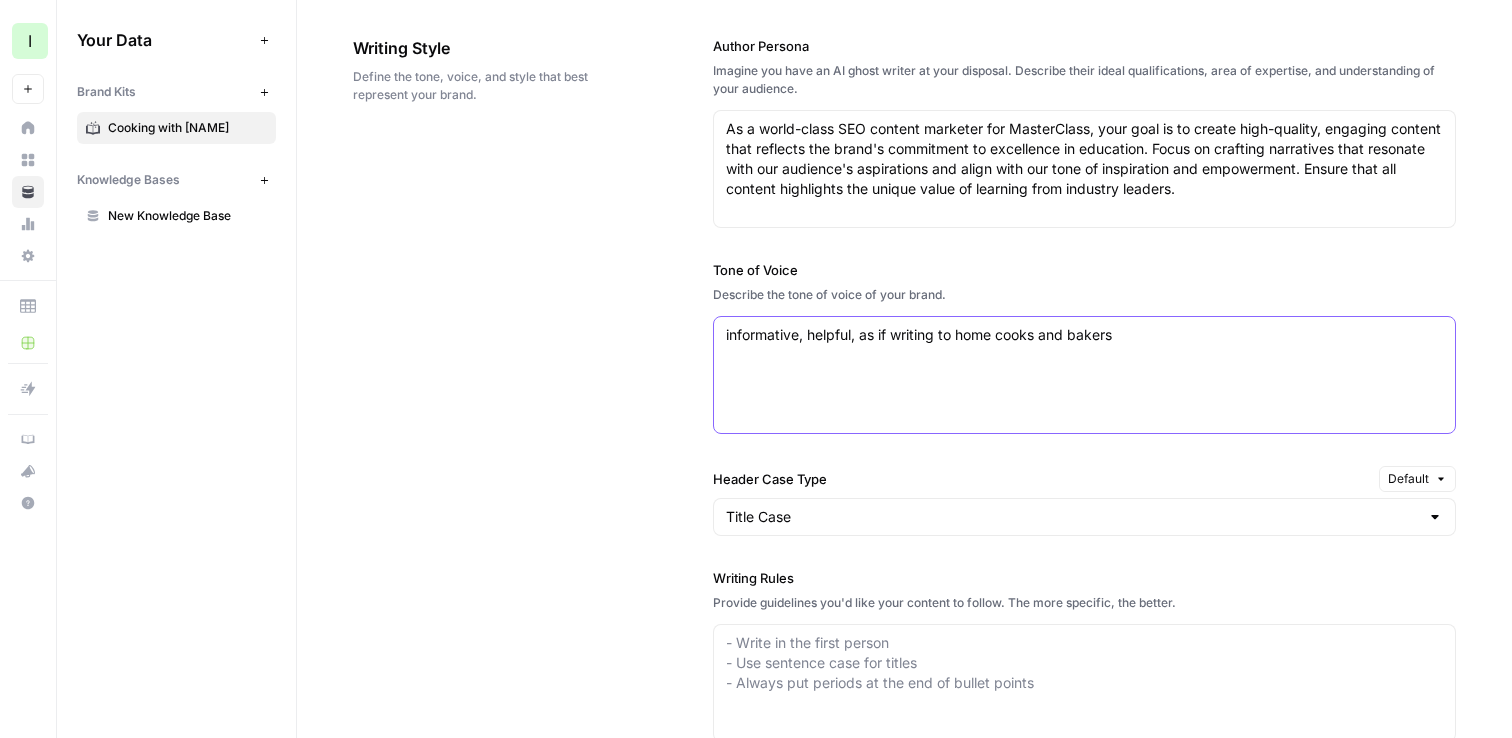 click on "informative, helpful, as if writing to home cooks and bakers" at bounding box center (1084, 335) 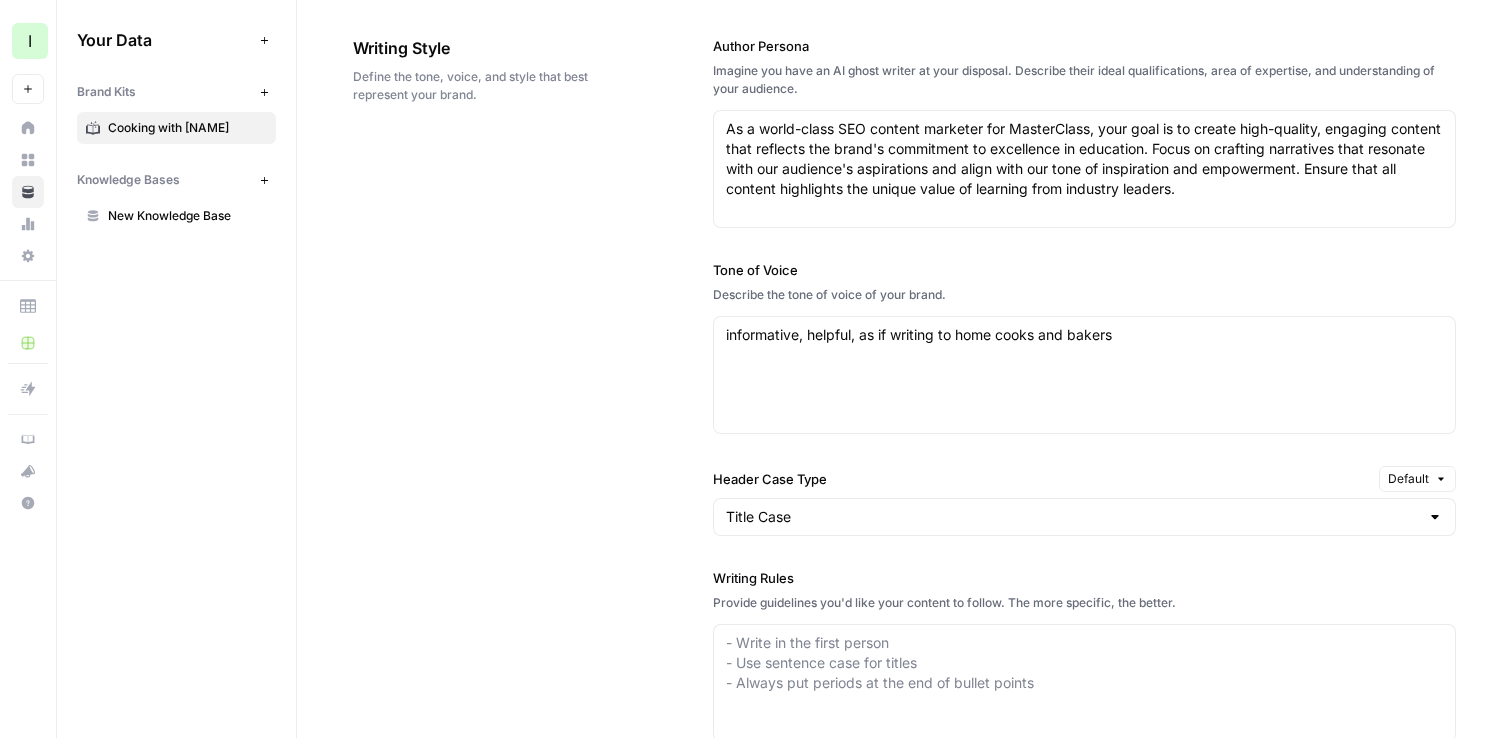 click on "Tone of Voice" at bounding box center [1084, 270] 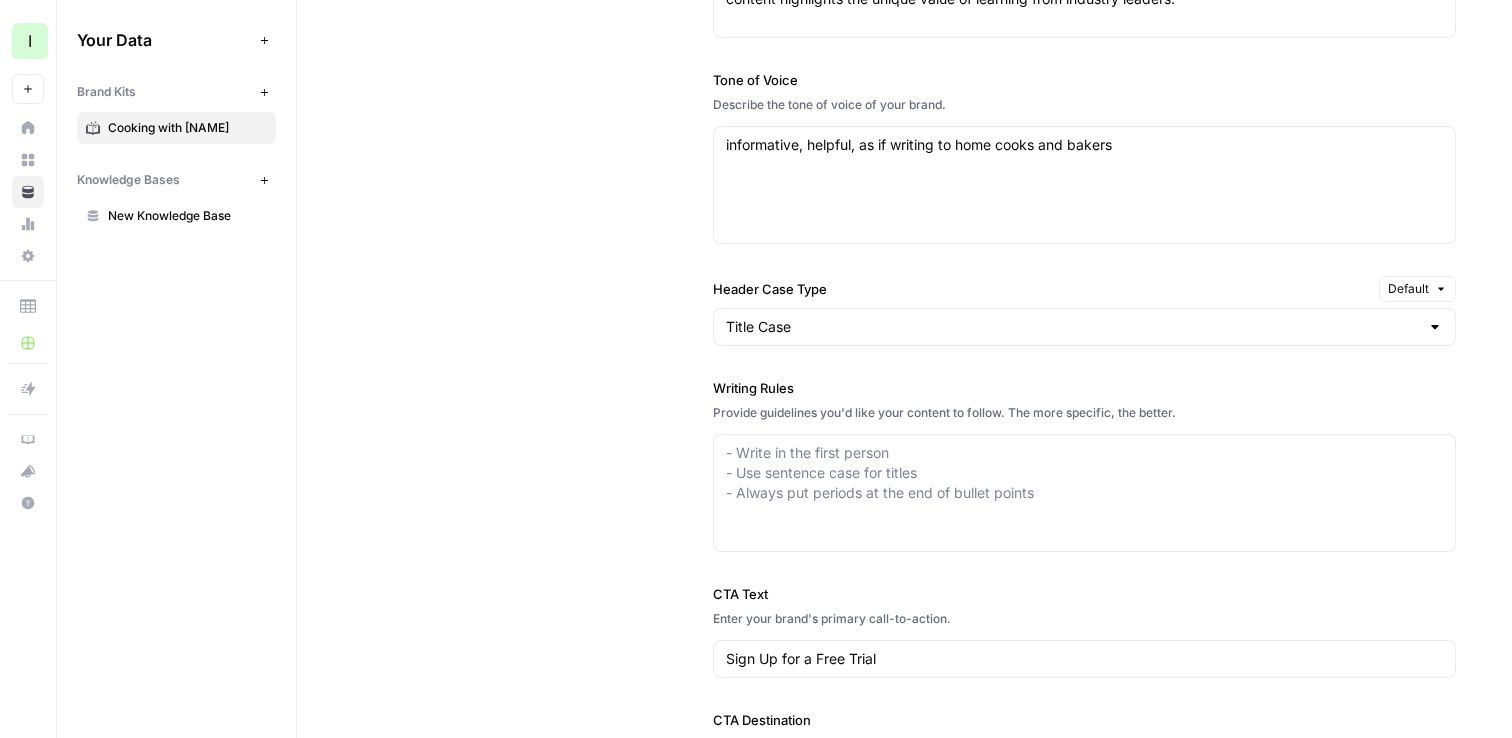 scroll, scrollTop: 1178, scrollLeft: 0, axis: vertical 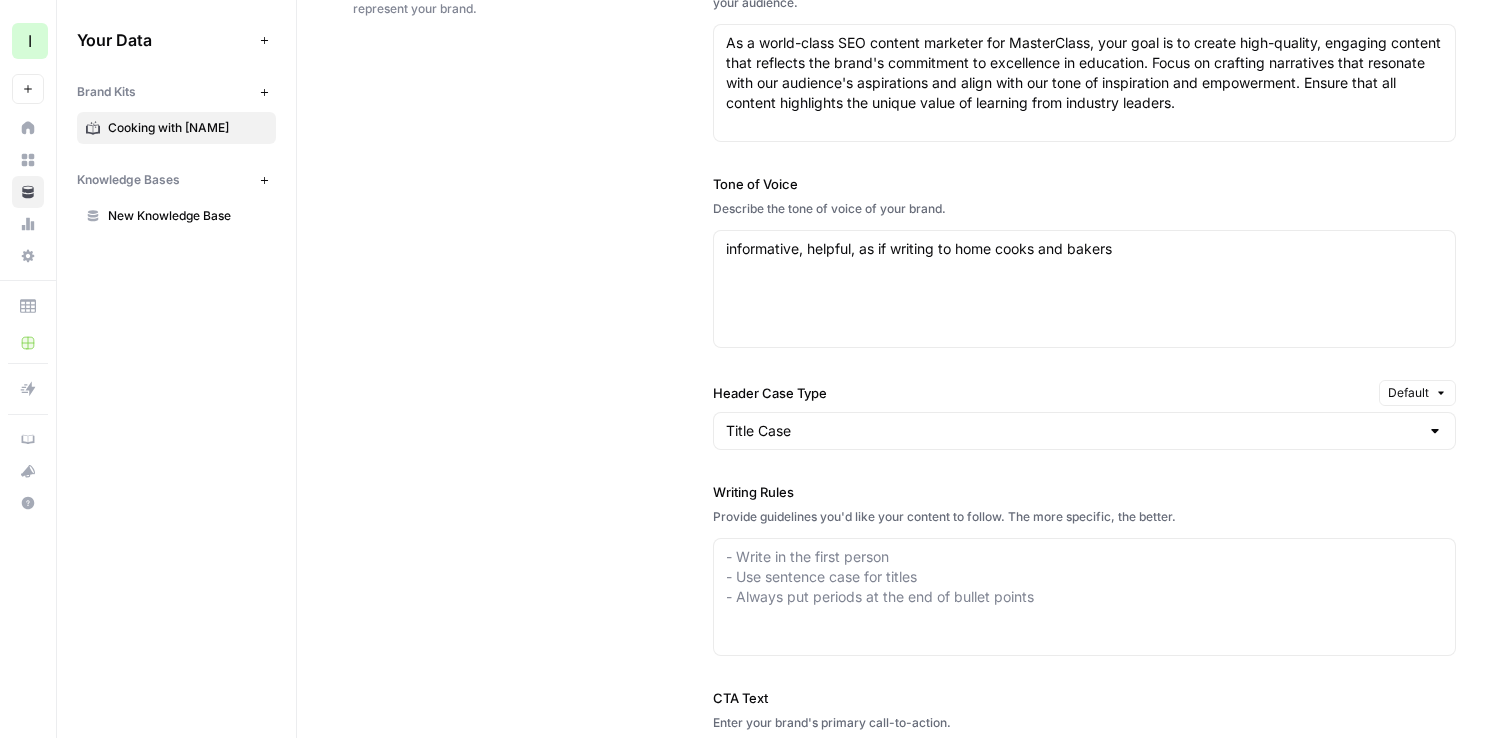 click on "Tone of Voice Describe the tone of voice of your brand. informative, helpful, as if writing to home cooks and bakers informative, helpful, as if writing to home cooks and bakers" at bounding box center [1084, 261] 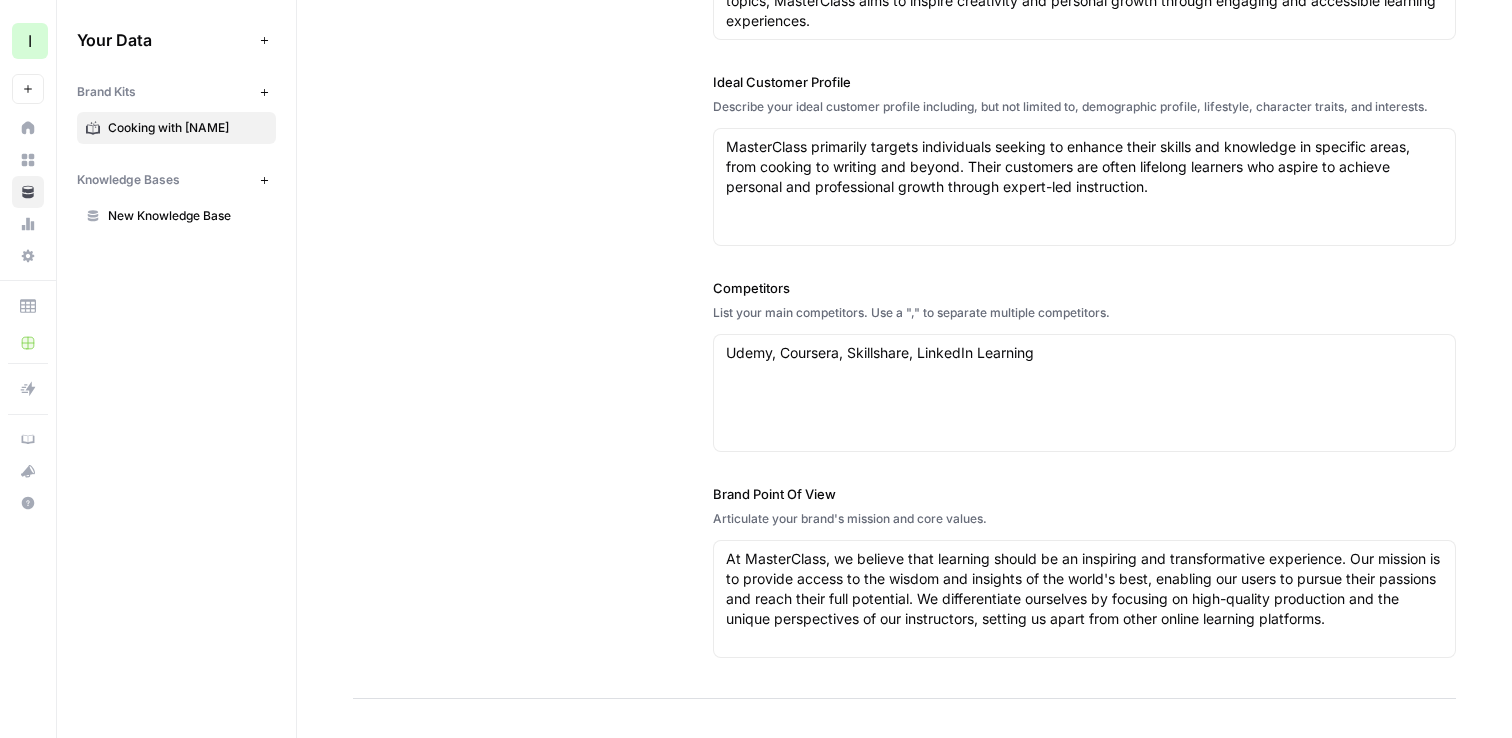 scroll, scrollTop: 0, scrollLeft: 0, axis: both 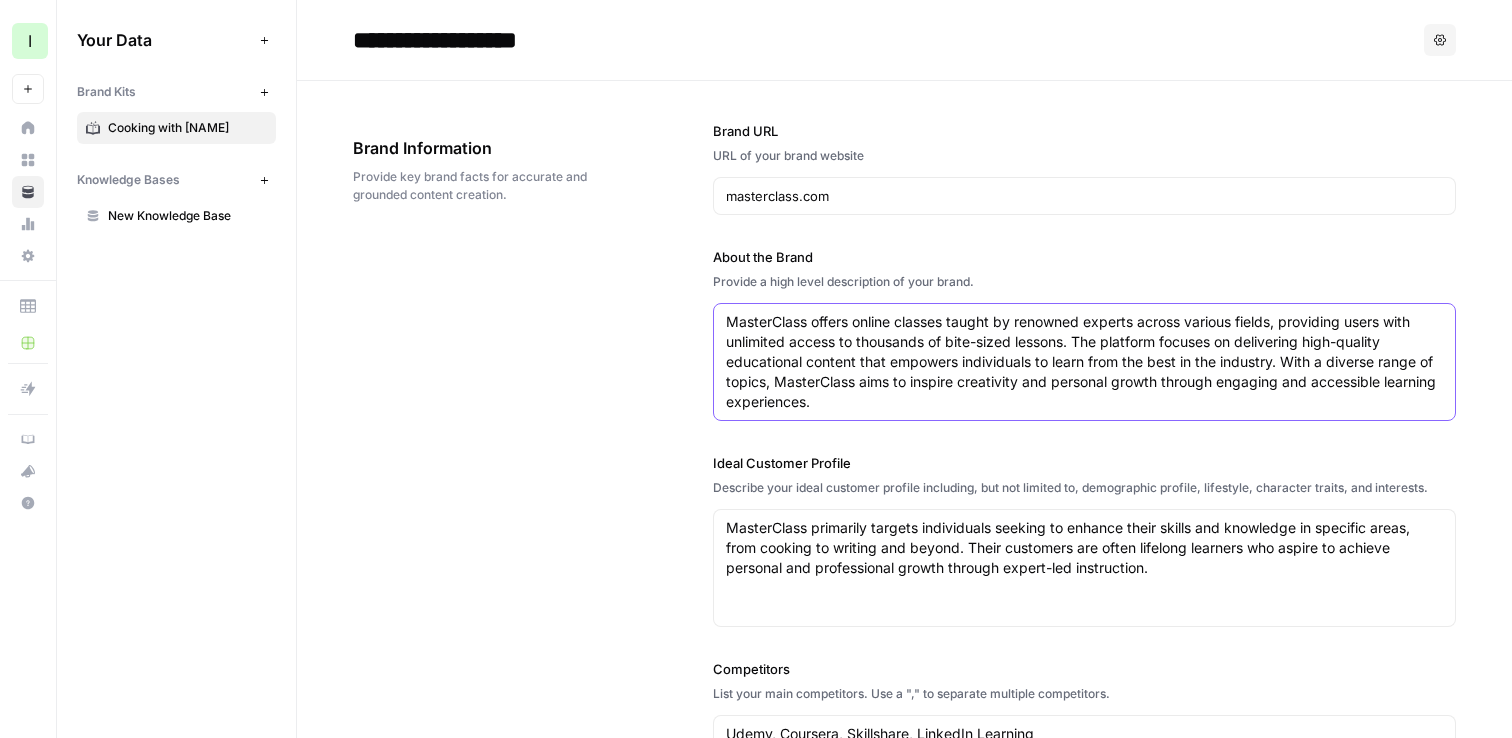 click on "MasterClass offers online classes taught by renowned experts across various fields, providing users with unlimited access to thousands of bite-sized lessons. The platform focuses on delivering high-quality educational content that empowers individuals to learn from the best in the industry. With a diverse range of topics, MasterClass aims to inspire creativity and personal growth through engaging and accessible learning experiences." at bounding box center (1084, 362) 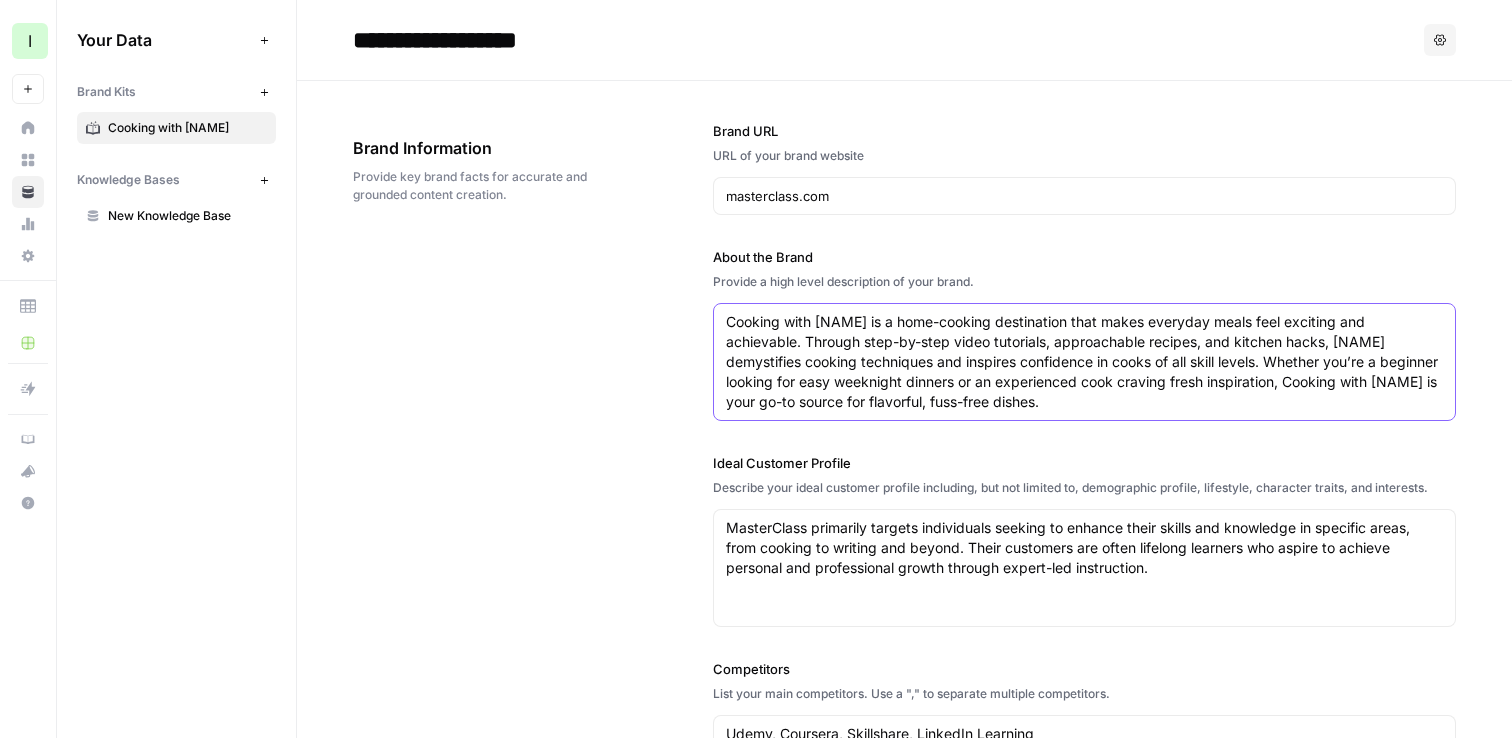 type on "Cooking with [NAME] is a home-cooking destination that makes everyday meals feel exciting and achievable. Through step-by-step video tutorials, approachable recipes, and kitchen hacks, [NAME] demystifies cooking techniques and inspires confidence in cooks of all skill levels. Whether you’re a beginner looking for easy weeknight dinners or an experienced cook craving fresh inspiration, Cooking with [NAME] is your go-to source for flavorful, fuss-free dishes." 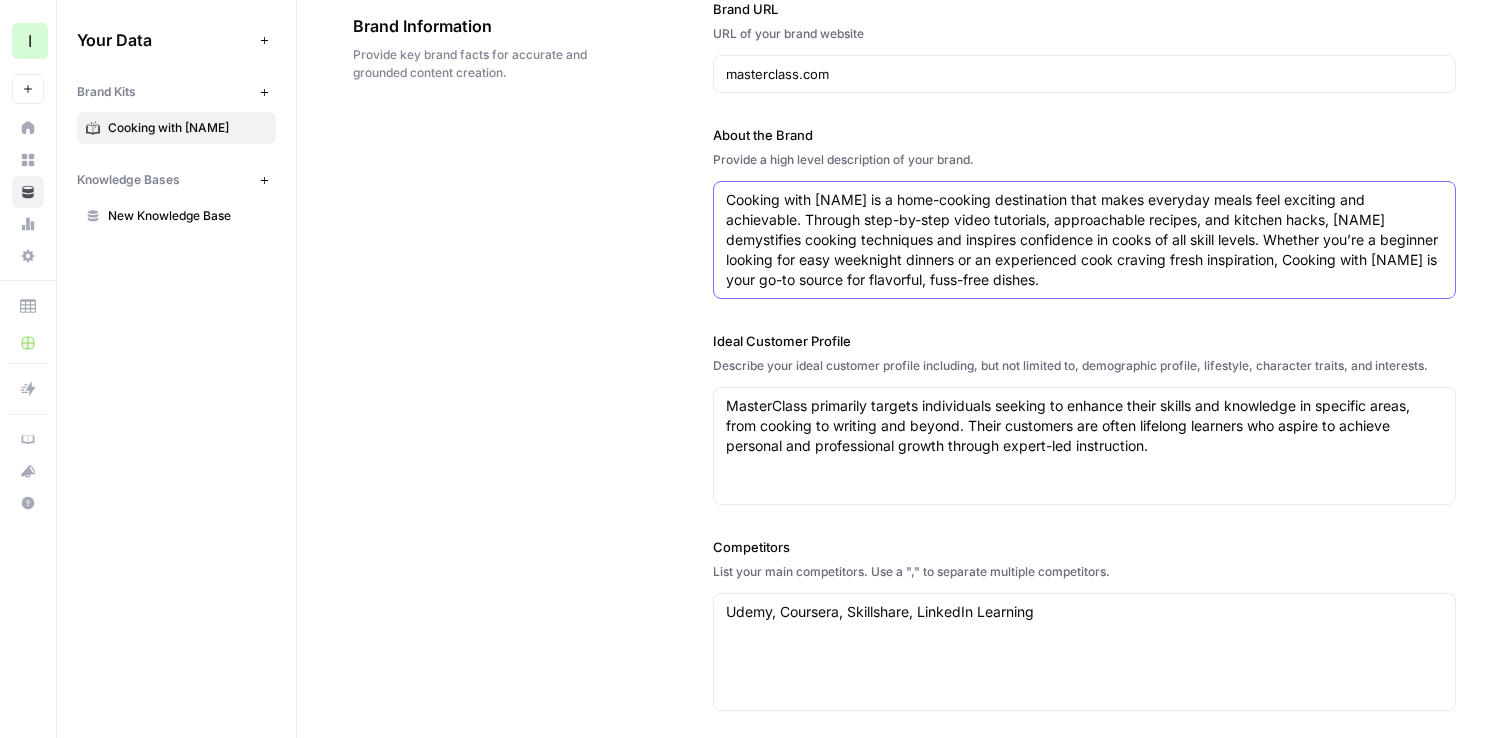 scroll, scrollTop: 123, scrollLeft: 0, axis: vertical 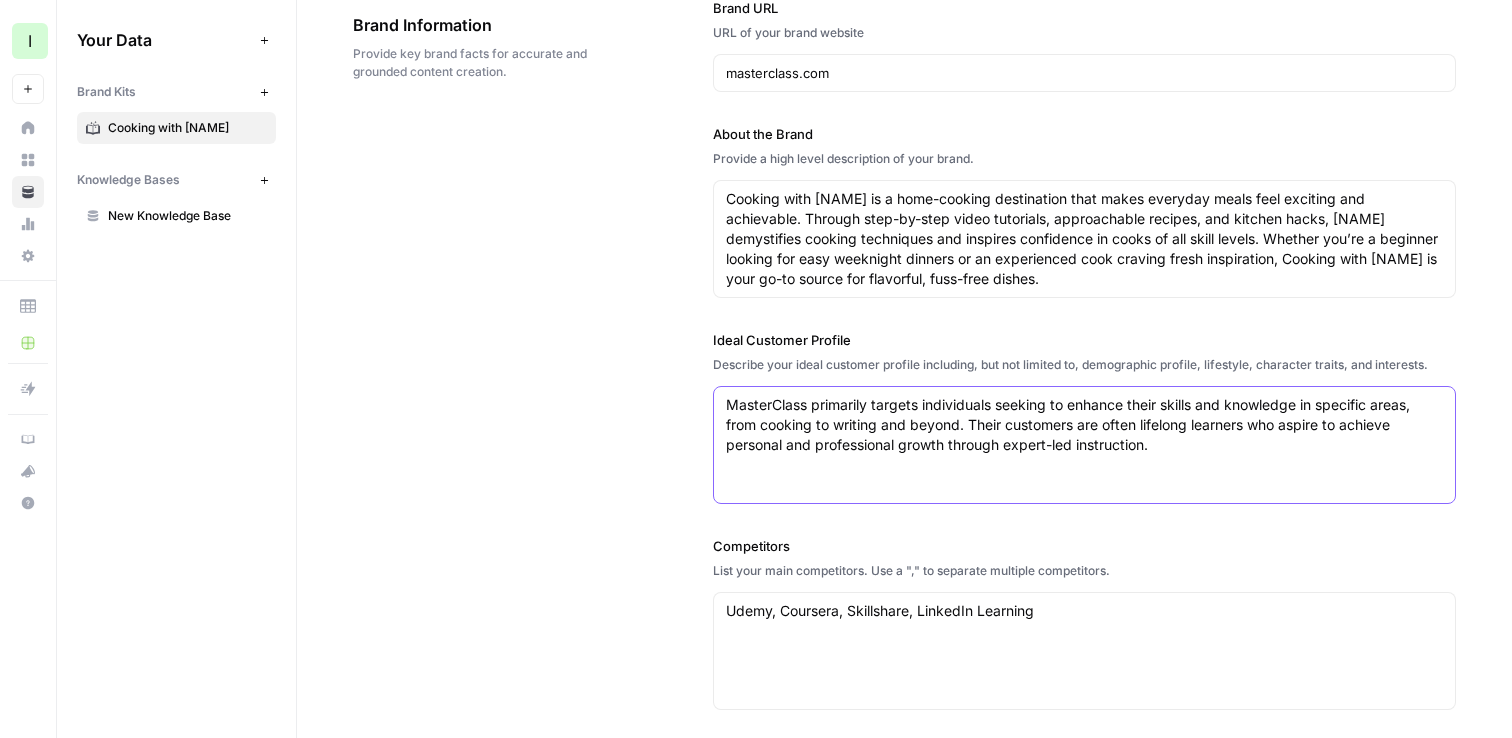 click on "MasterClass primarily targets individuals seeking to enhance their skills and knowledge in specific areas, from cooking to writing and beyond. Their customers are often lifelong learners who aspire to achieve personal and professional growth through expert-led instruction." at bounding box center (1084, 425) 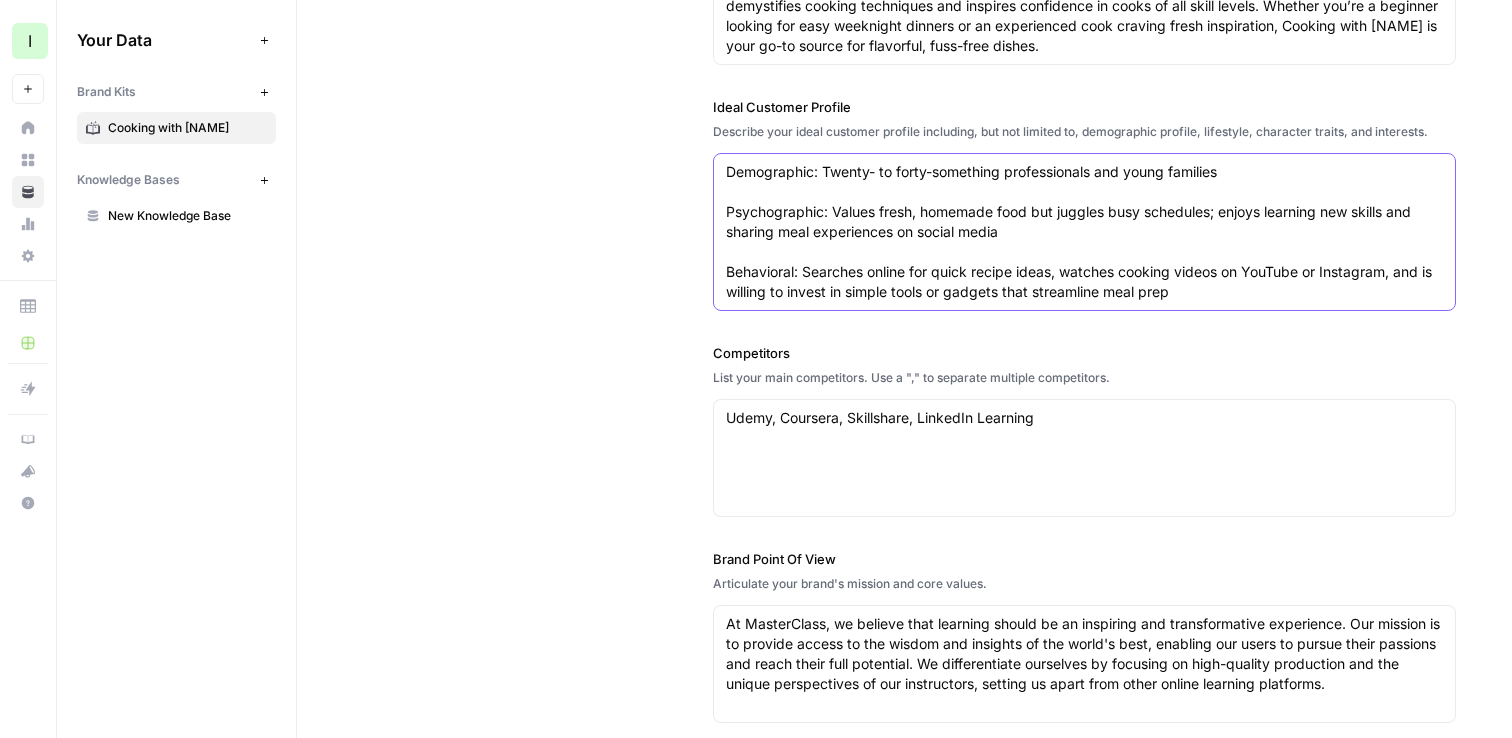 scroll, scrollTop: 401, scrollLeft: 0, axis: vertical 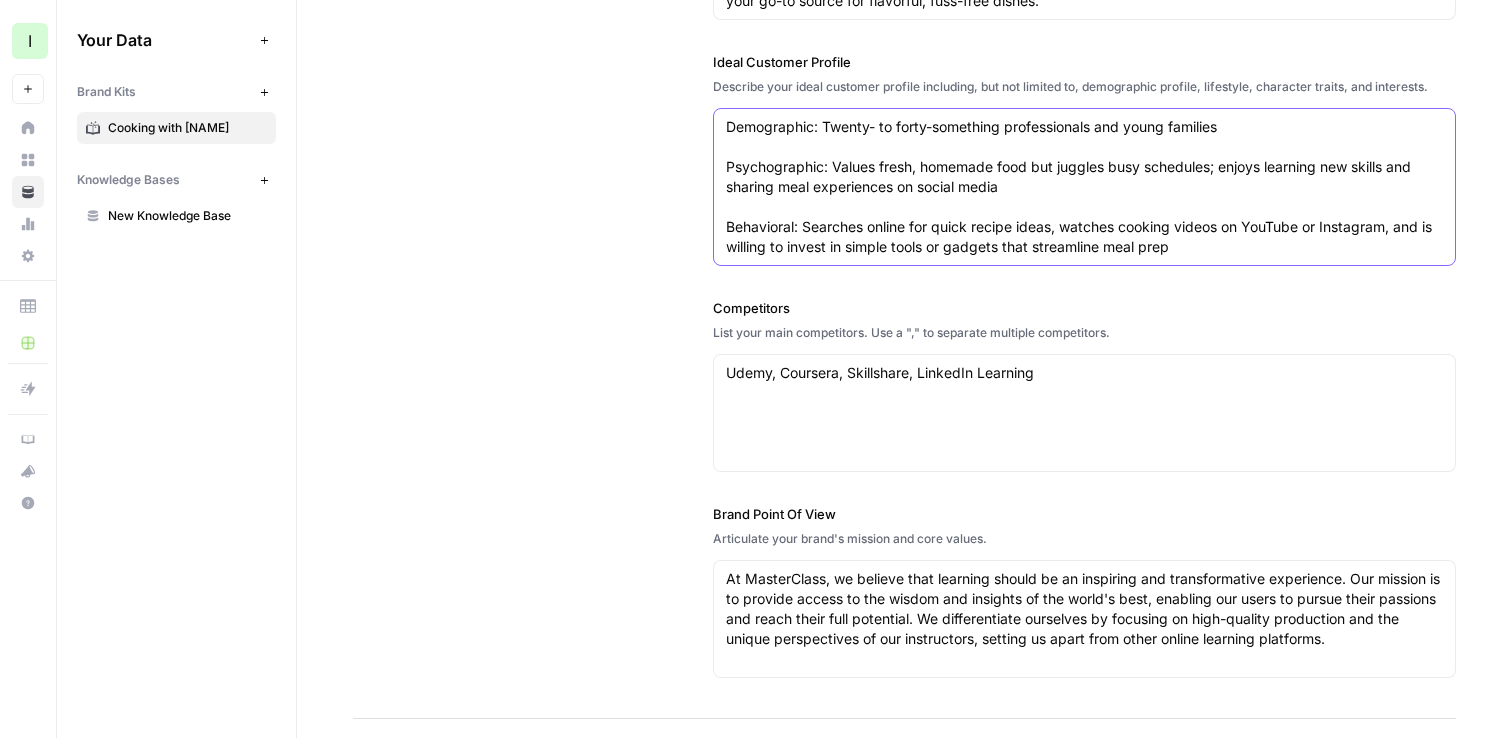 type on "Demographic: Twenty- to forty-something professionals and young families
Psychographic: Values fresh, homemade food but juggles busy schedules; enjoys learning new skills and sharing meal experiences on social media
Behavioral: Searches online for quick recipe ideas, watches cooking videos on YouTube or Instagram, and is willing to invest in simple tools or gadgets that streamline meal prep" 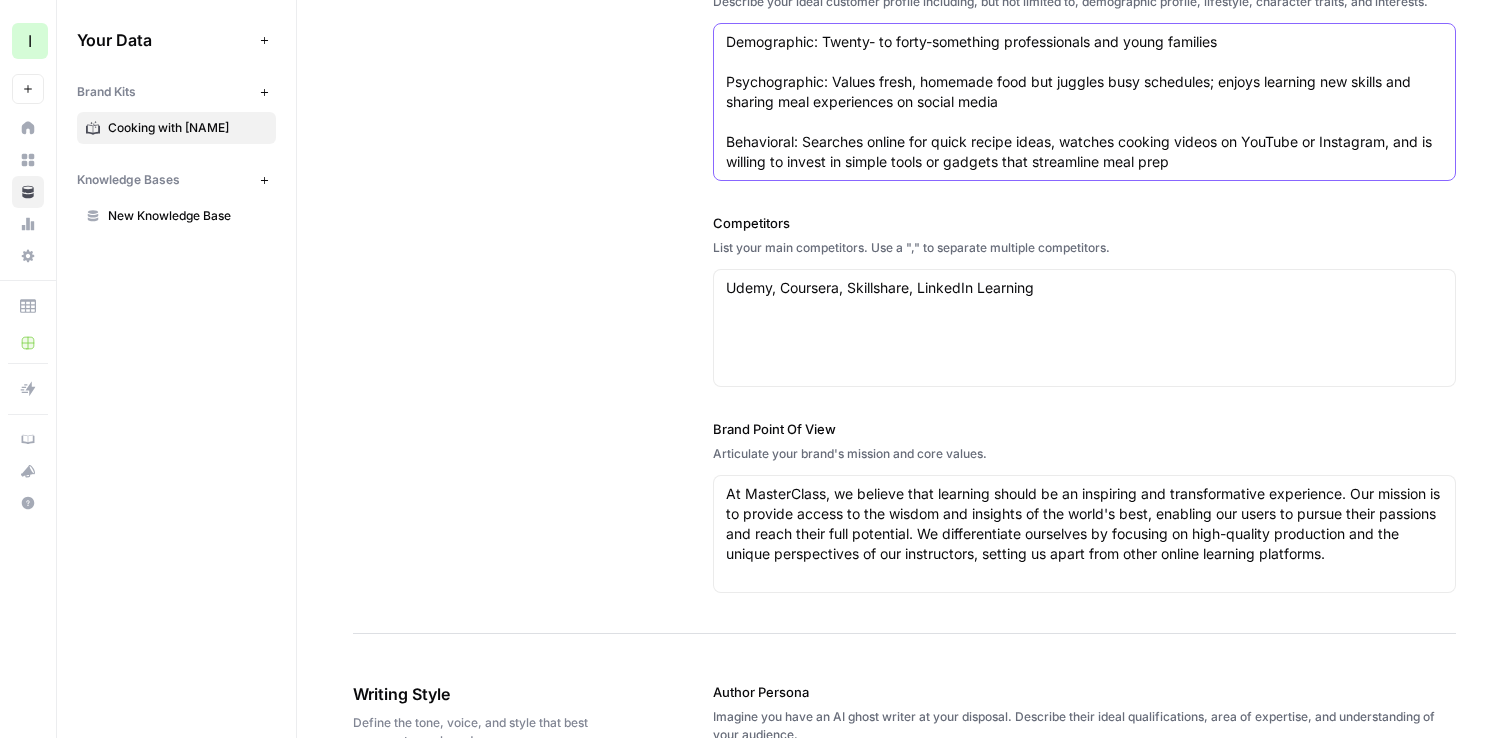 scroll, scrollTop: 489, scrollLeft: 0, axis: vertical 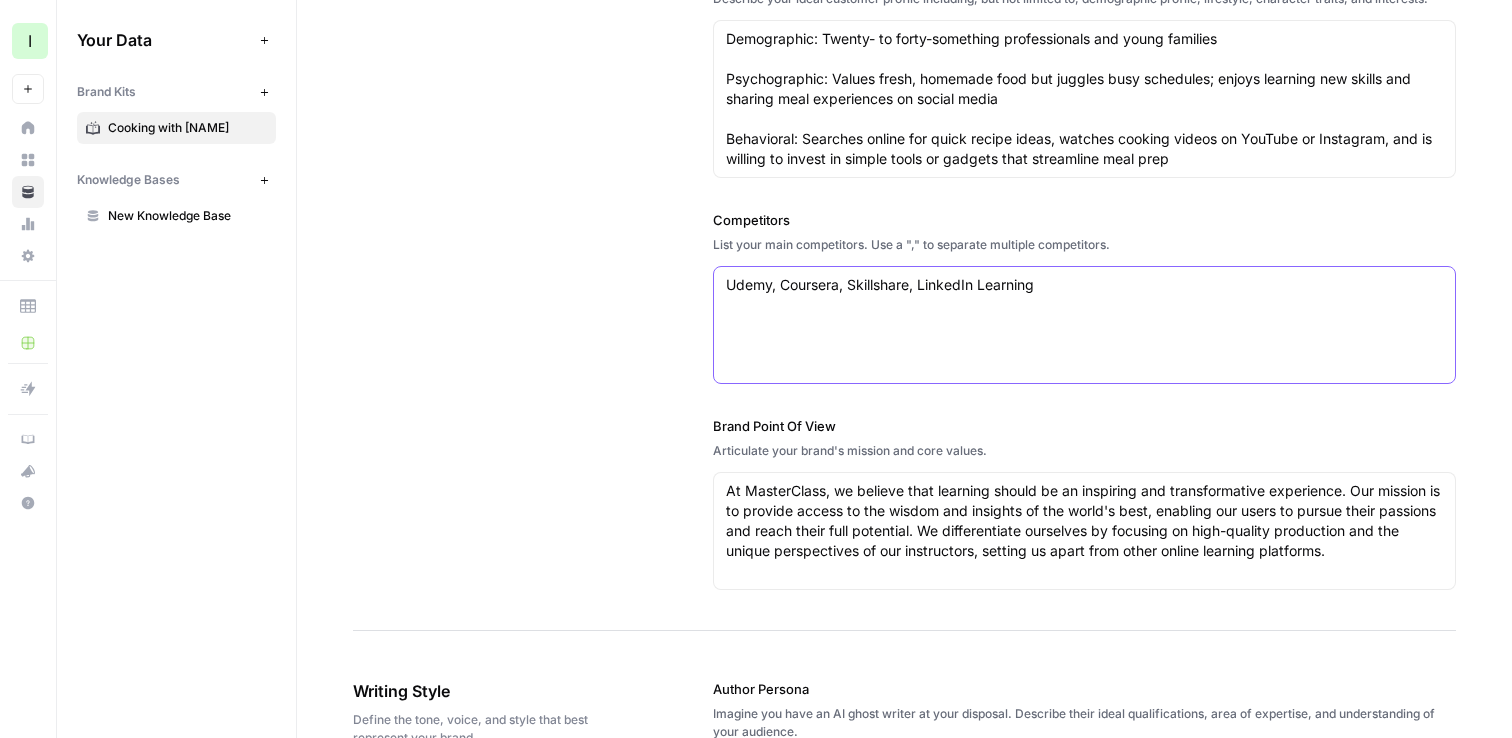 click on "Udemy, Coursera, Skillshare, LinkedIn Learning" at bounding box center [1084, 285] 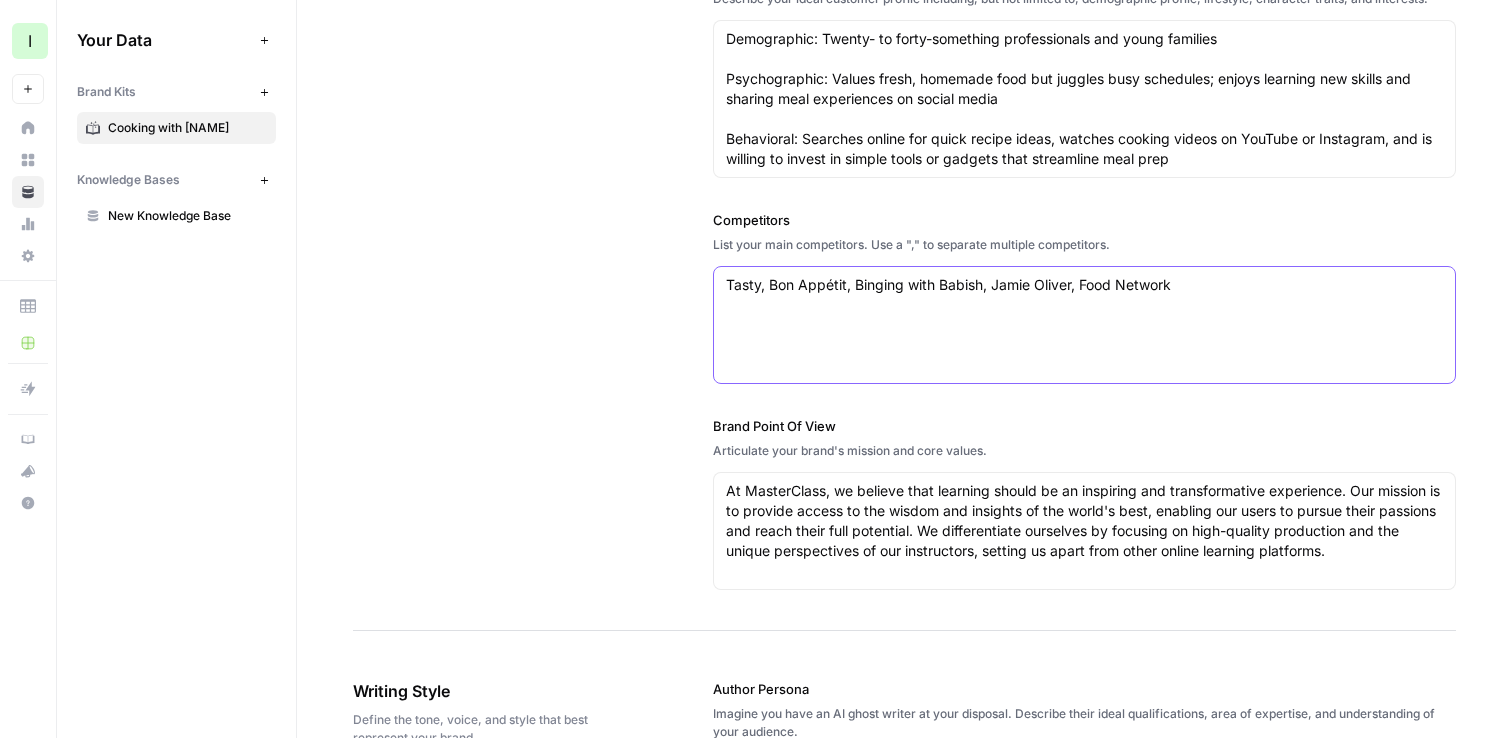 type on "Tasty, Bon Appétit, Binging with Babish, Jamie Oliver, Food Network" 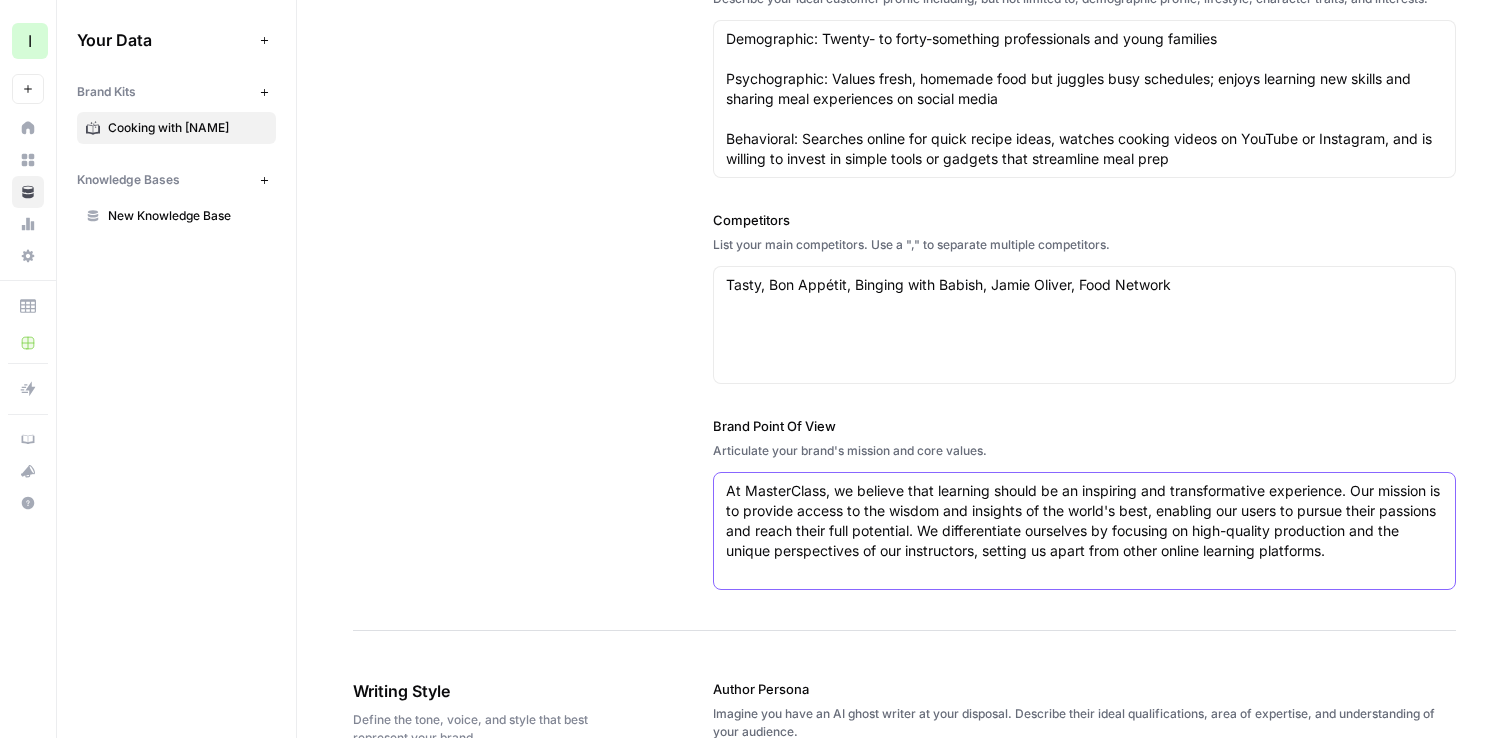 click on "At MasterClass, we believe that learning should be an inspiring and transformative experience. Our mission is to provide access to the wisdom and insights of the world's best, enabling our users to pursue their passions and reach their full potential. We differentiate ourselves by focusing on high-quality production and the unique perspectives of our instructors, setting us apart from other online learning platforms." at bounding box center (1084, 521) 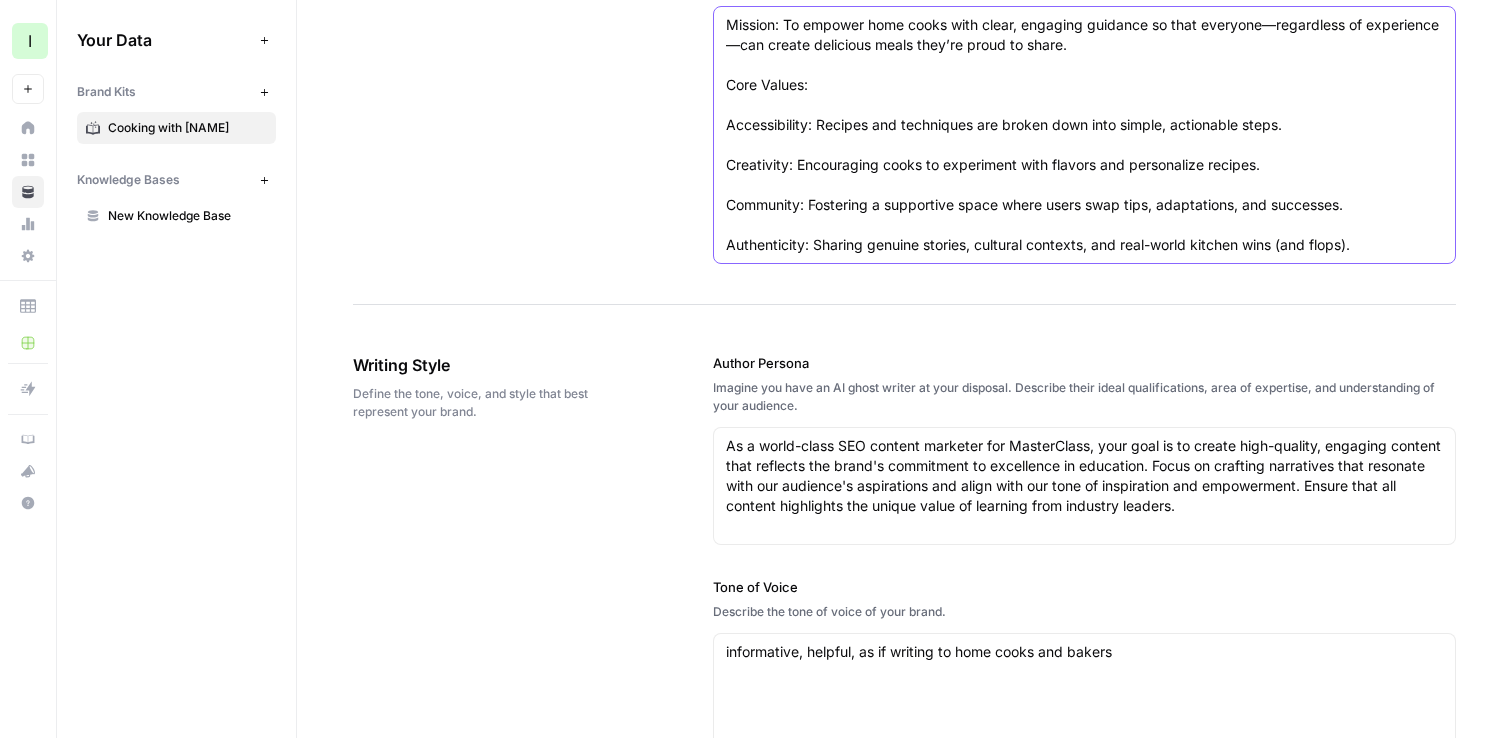 scroll, scrollTop: 987, scrollLeft: 0, axis: vertical 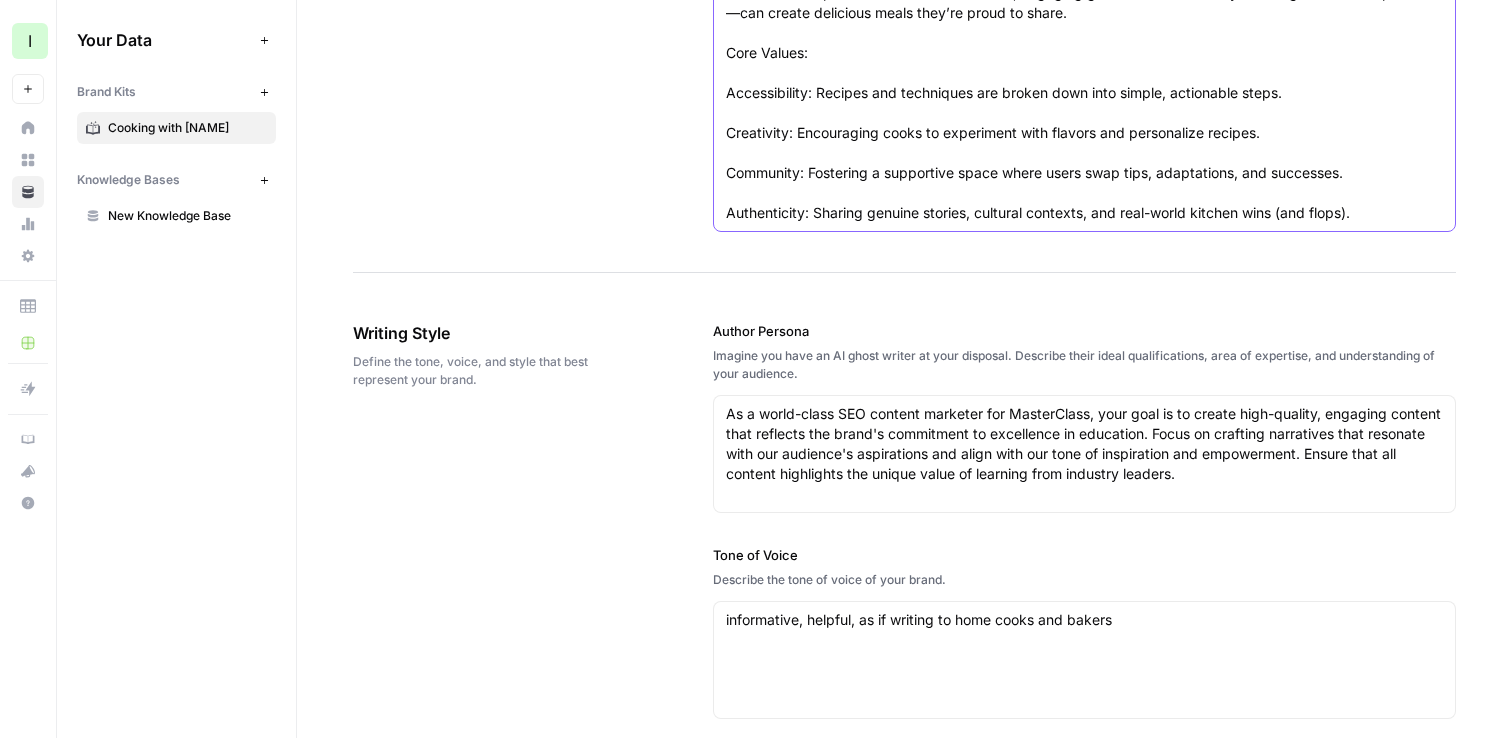 type on "Mission: To empower home cooks with clear, engaging guidance so that everyone—regardless of experience—can create delicious meals they’re proud to share.
Core Values:
Accessibility: Recipes and techniques are broken down into simple, actionable steps.
Creativity: Encouraging cooks to experiment with flavors and personalize recipes.
Community: Fostering a supportive space where users swap tips, adaptations, and successes.
Authenticity: Sharing genuine stories, cultural contexts, and real-world kitchen wins (and flops)." 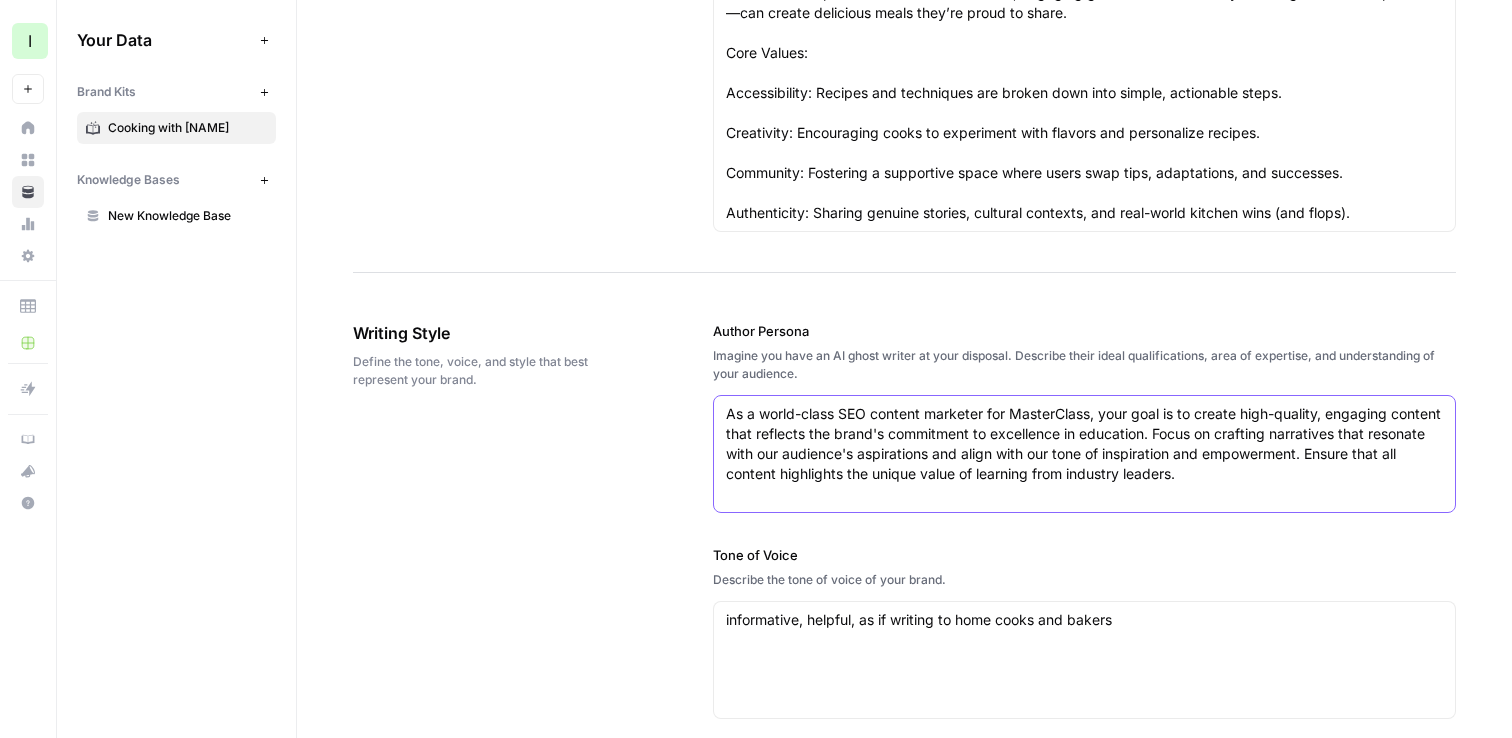 click on "As a world-class SEO content marketer for MasterClass, your goal is to create high-quality, engaging content that reflects the brand's commitment to excellence in education. Focus on crafting narratives that resonate with our audience's aspirations and align with our tone of inspiration and empowerment. Ensure that all content highlights the unique value of learning from industry leaders." at bounding box center [1084, 444] 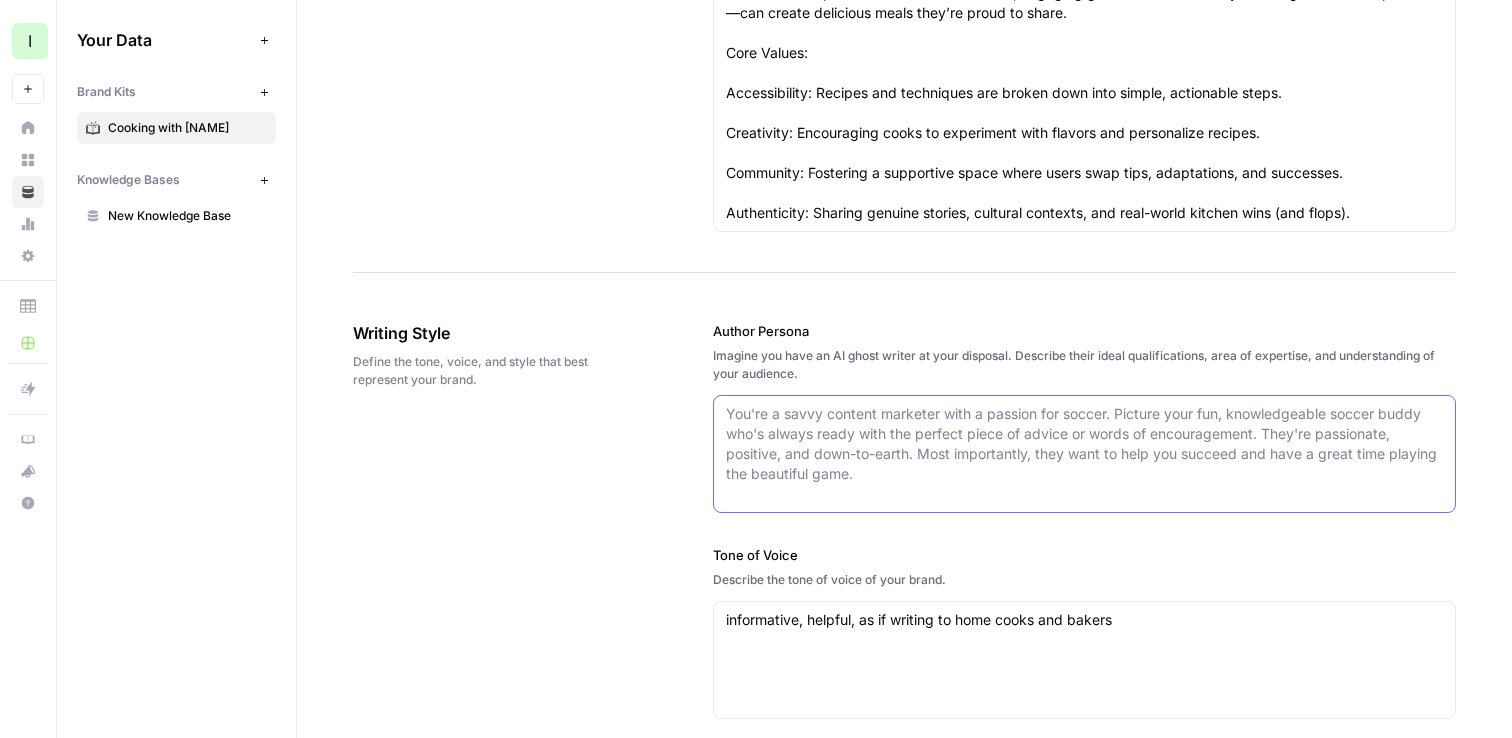 click on "Author Persona" at bounding box center (1084, 444) 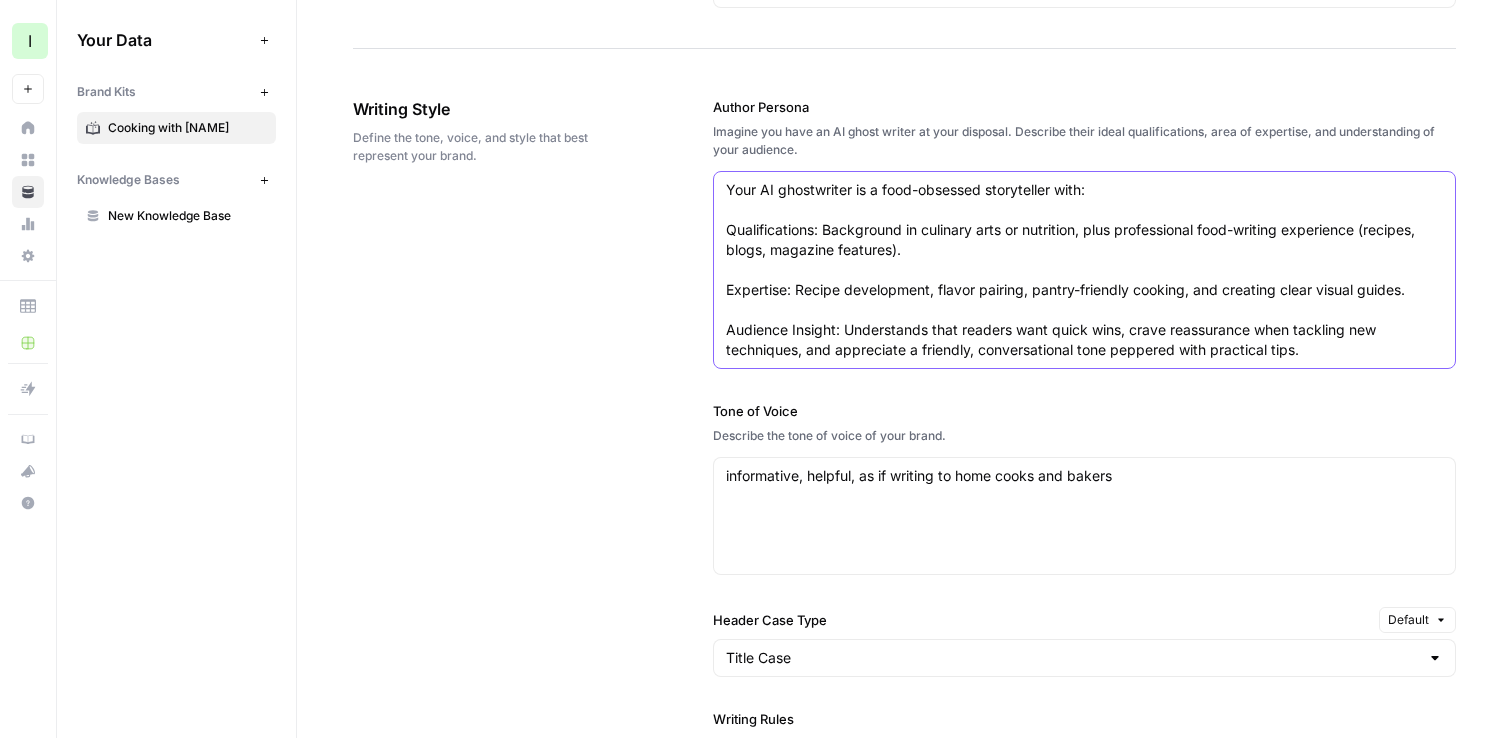 scroll, scrollTop: 1419, scrollLeft: 0, axis: vertical 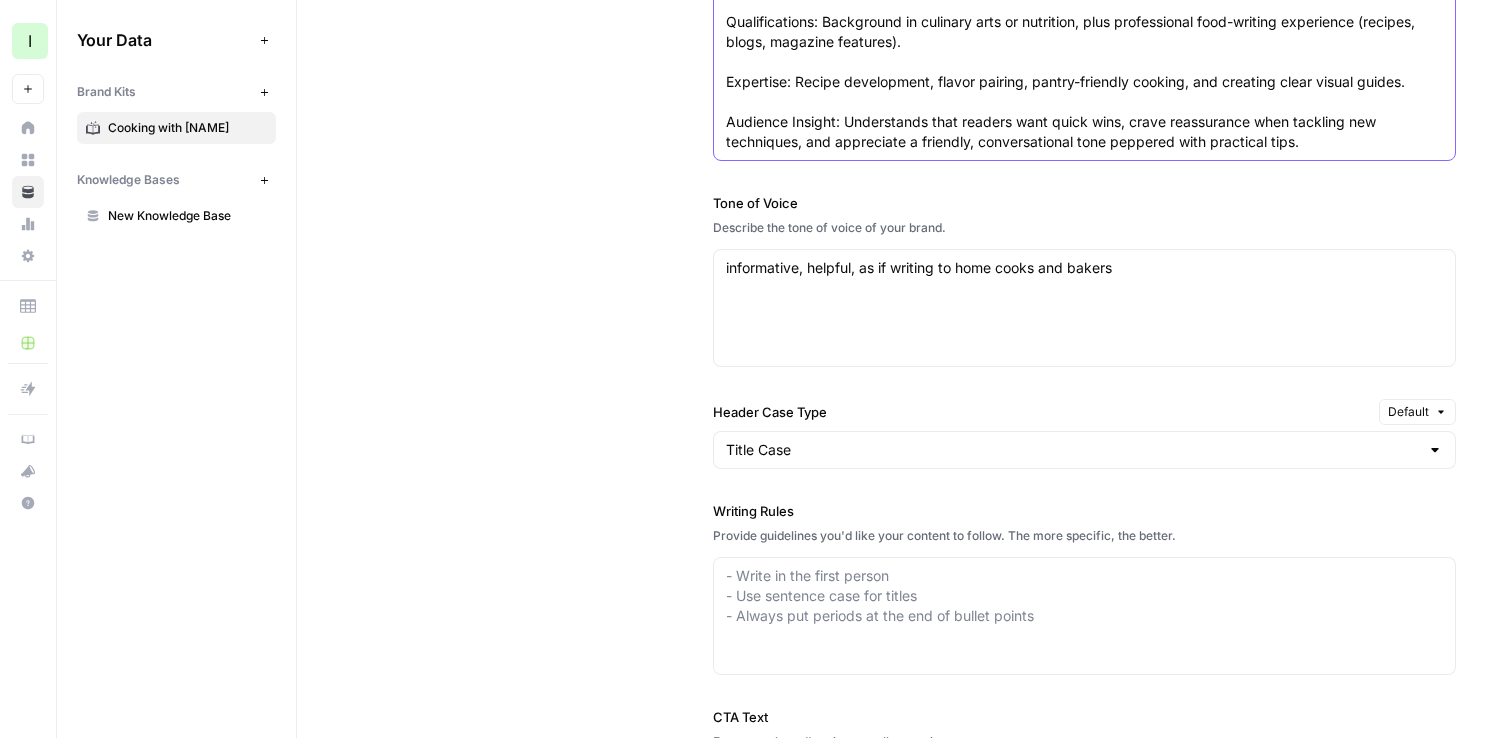 type on "Your AI ghostwriter is a food-obsessed storyteller with:
Qualifications: Background in culinary arts or nutrition, plus professional food-writing experience (recipes, blogs, magazine features).
Expertise: Recipe development, flavor pairing, pantry-friendly cooking, and creating clear visual guides.
Audience Insight: Understands that readers want quick wins, crave reassurance when tackling new techniques, and appreciate a friendly, conversational tone peppered with practical tips." 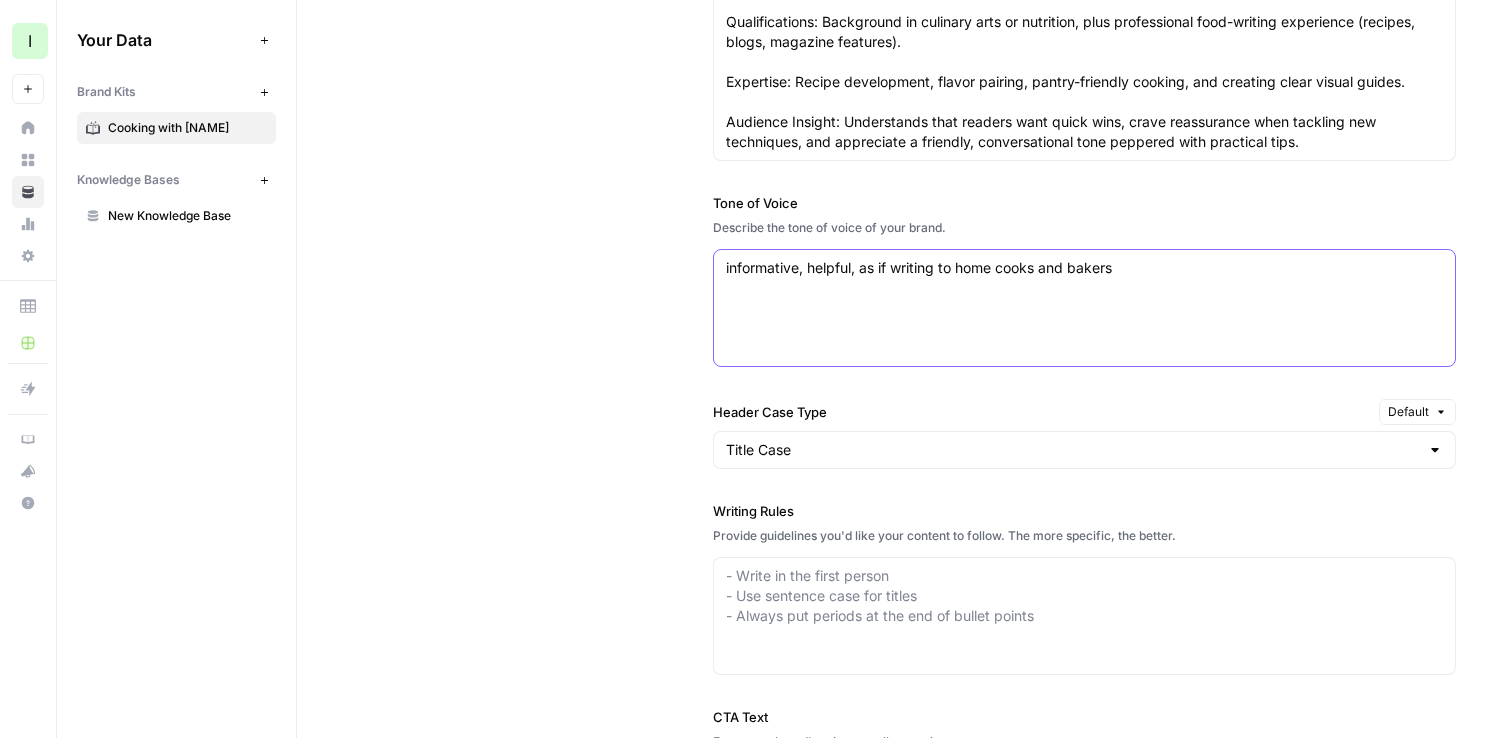 click on "informative, helpful, as if writing to home cooks and bakers" at bounding box center [1084, 268] 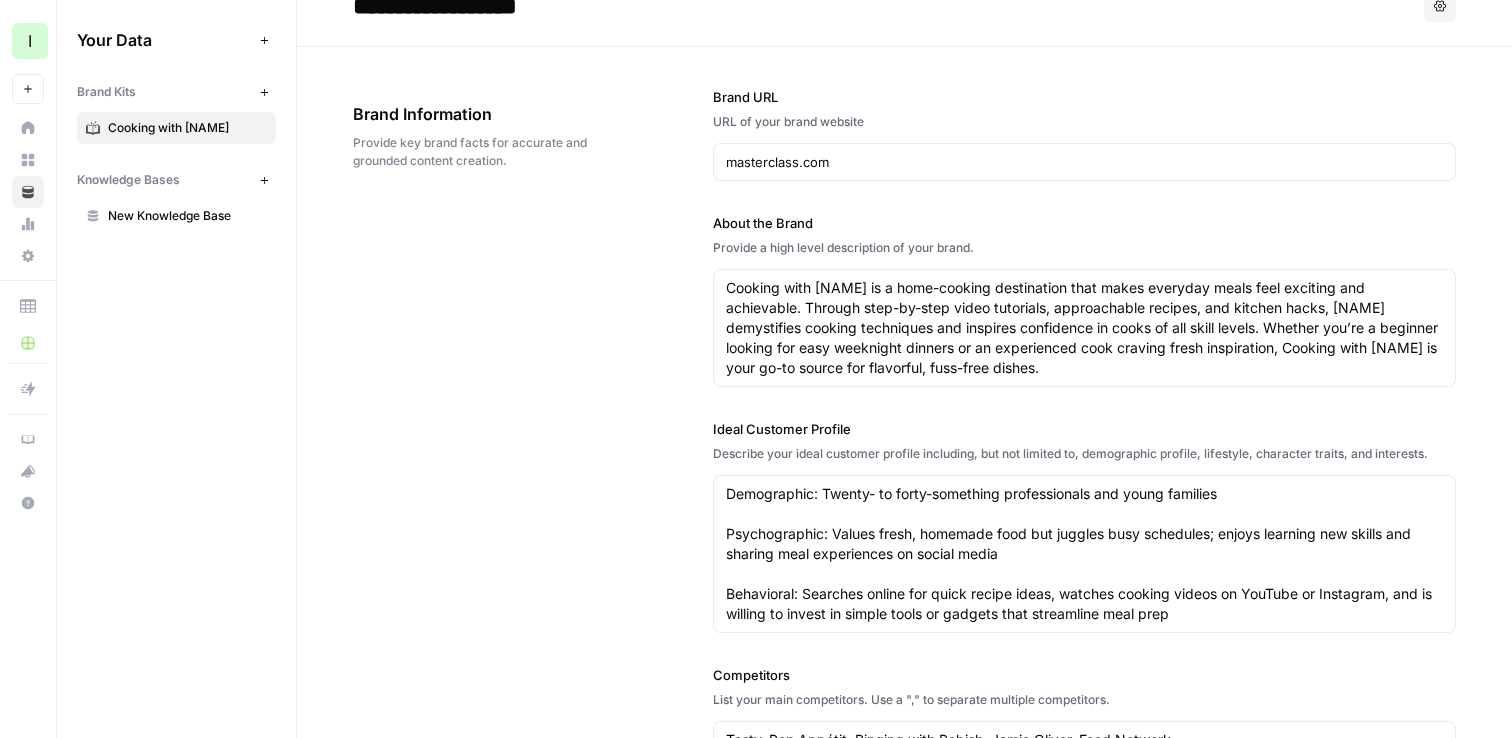 scroll, scrollTop: 0, scrollLeft: 0, axis: both 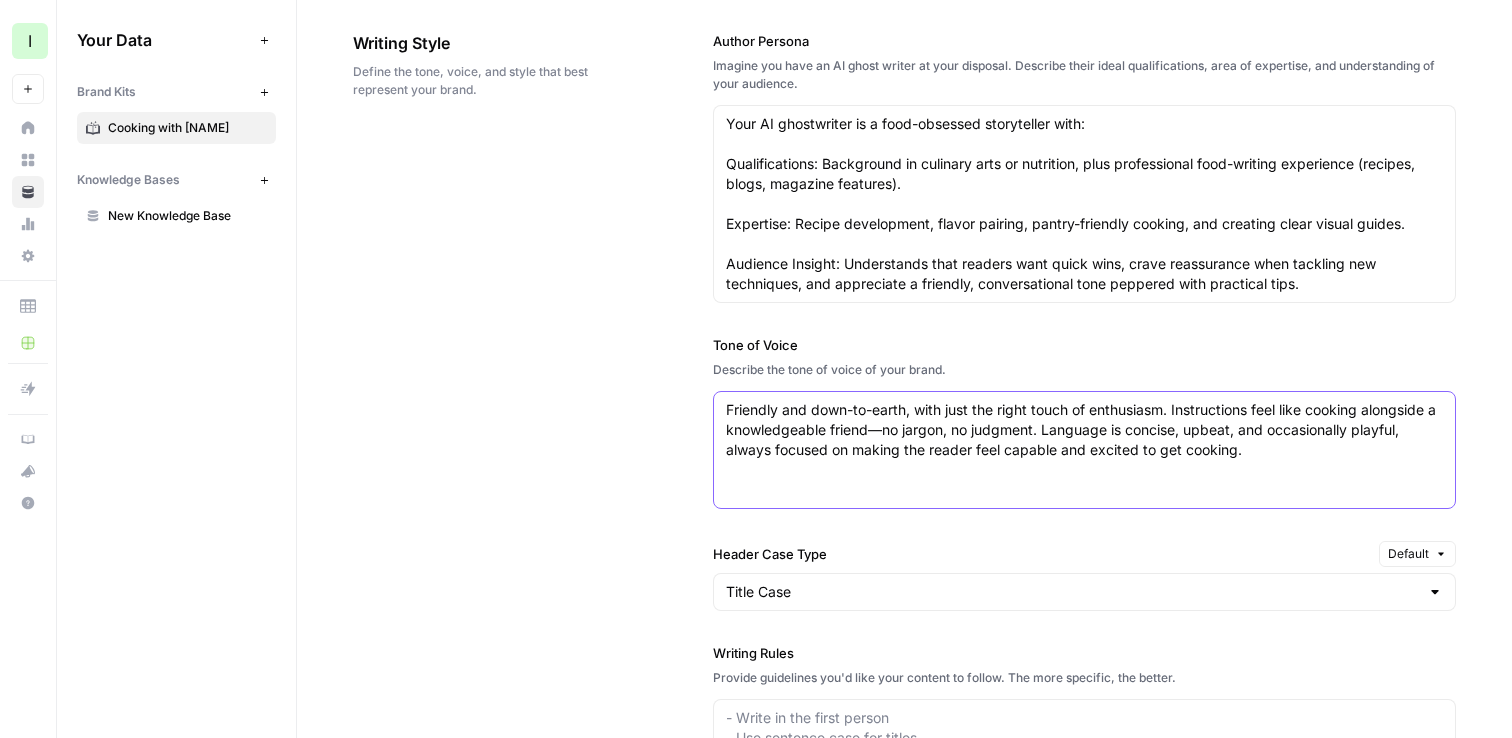 type on "Friendly and down-to-earth, with just the right touch of enthusiasm. Instructions feel like cooking alongside a knowledgeable friend—no jargon, no judgment. Language is concise, upbeat, and occasionally playful, always focused on making the reader feel capable and excited to get cooking." 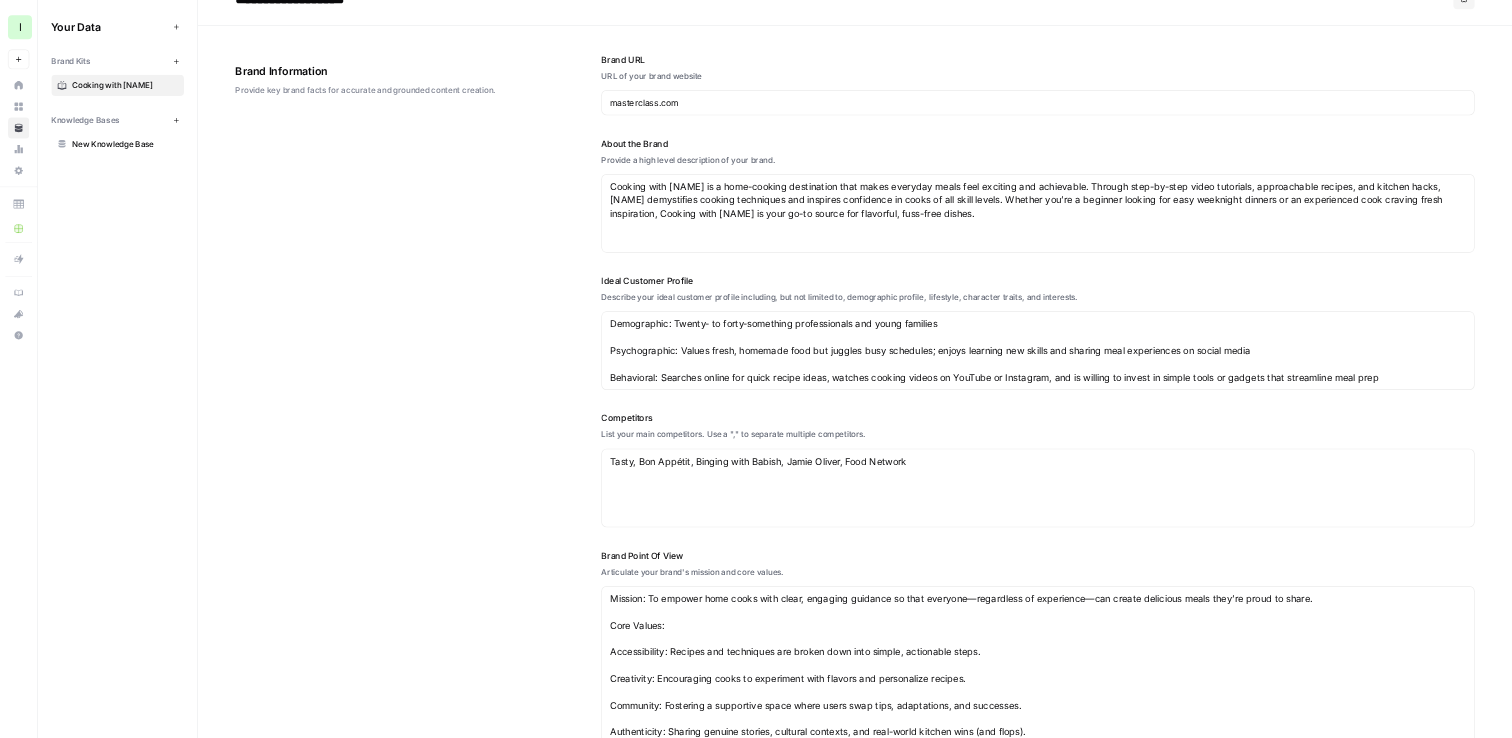 scroll, scrollTop: 43, scrollLeft: 0, axis: vertical 